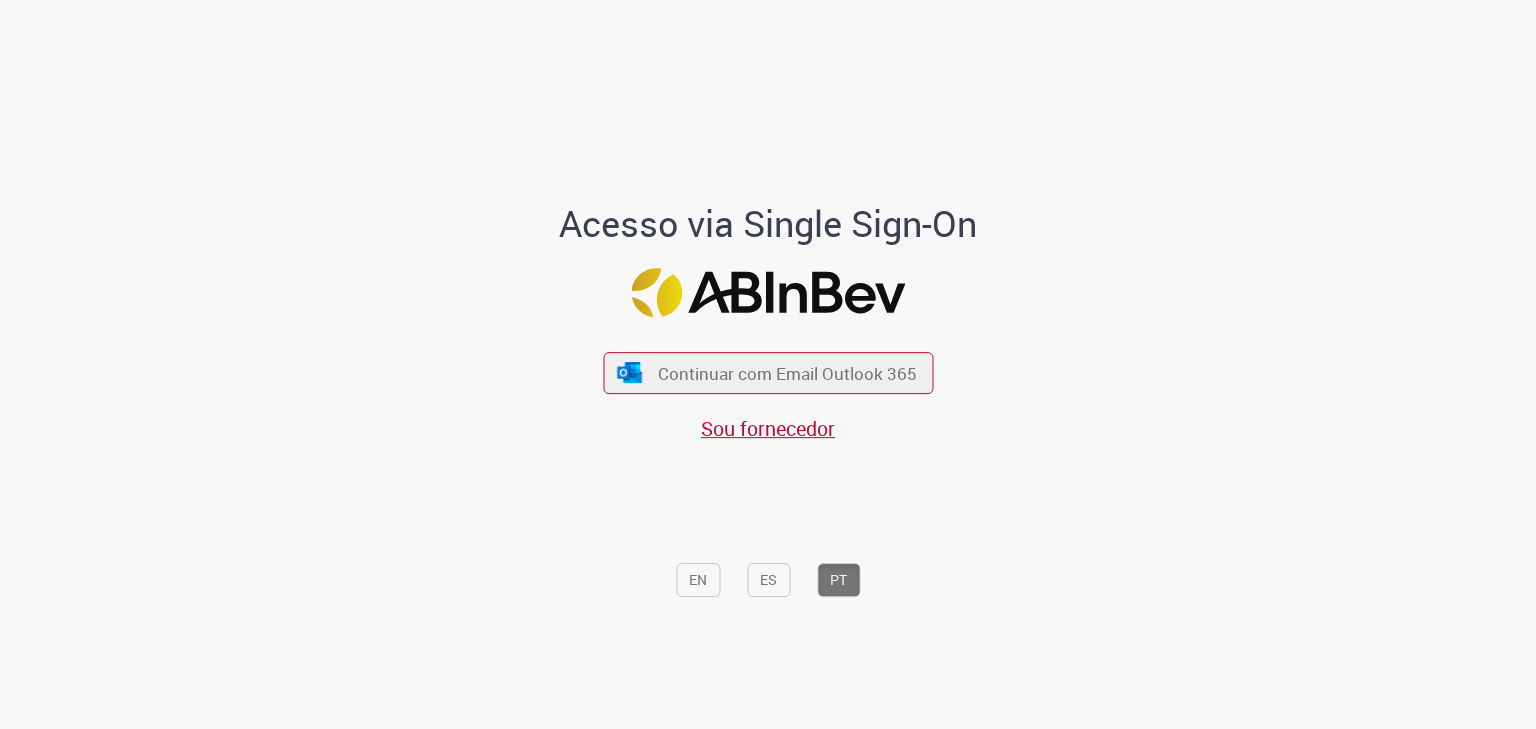 scroll, scrollTop: 0, scrollLeft: 0, axis: both 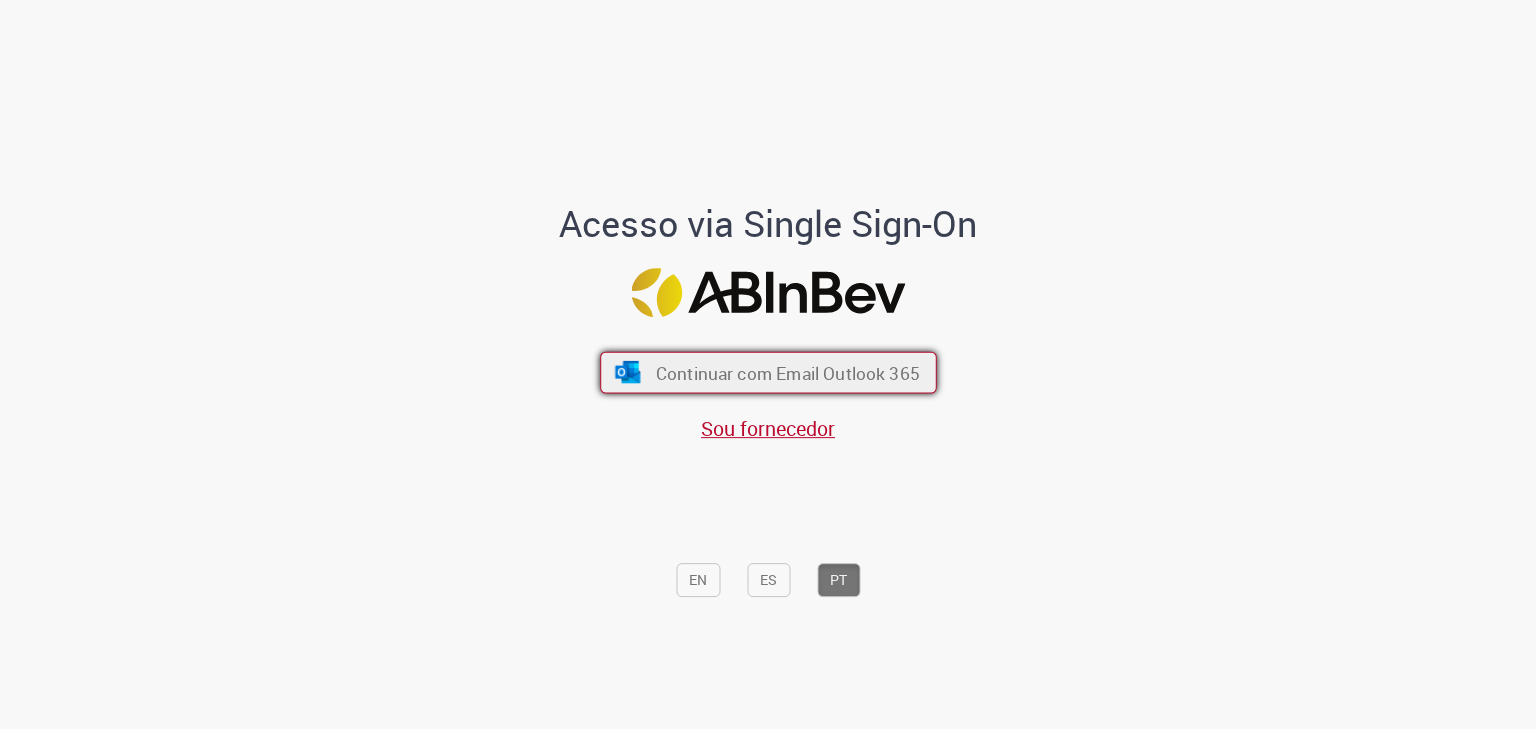 click on "Continuar com Email Outlook 365" at bounding box center [787, 373] 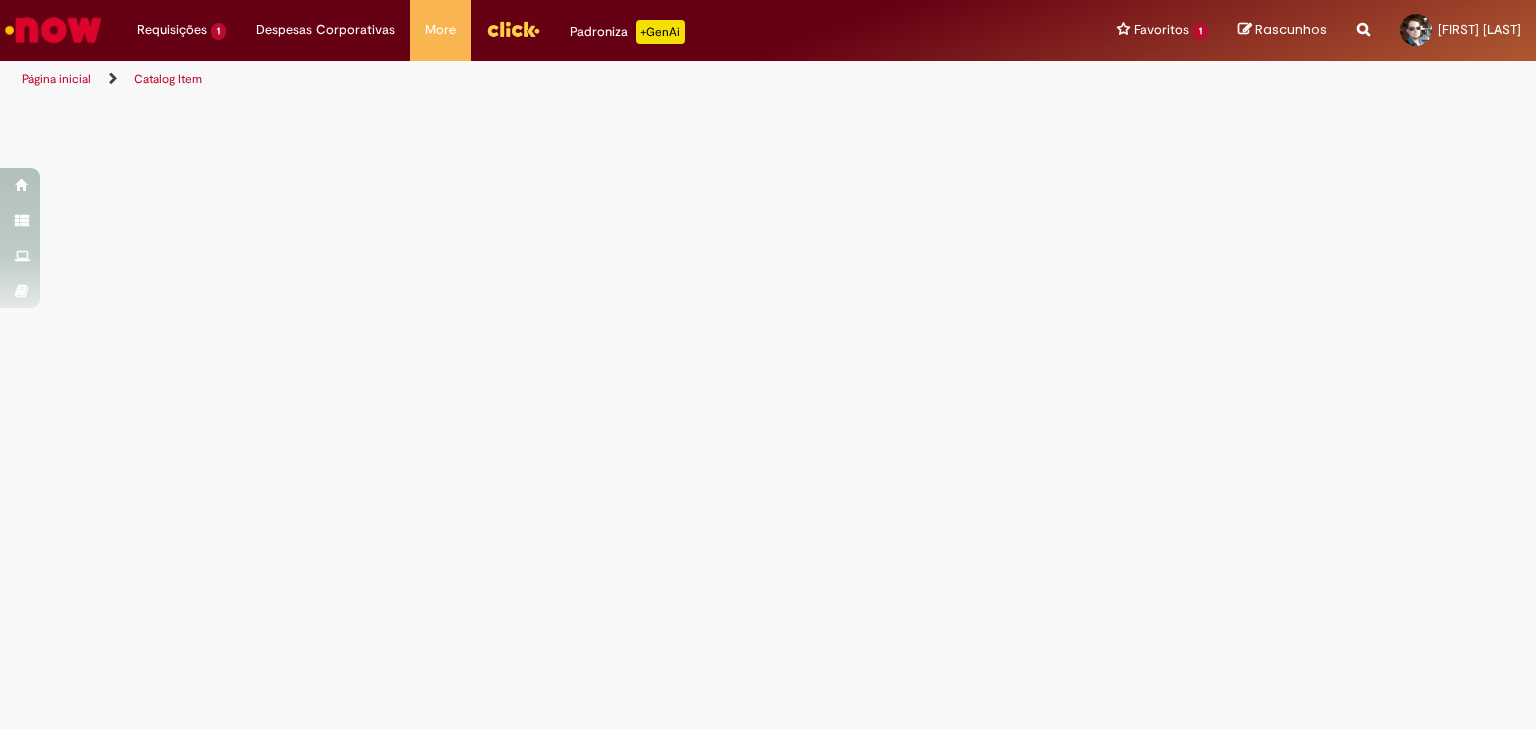 scroll, scrollTop: 0, scrollLeft: 0, axis: both 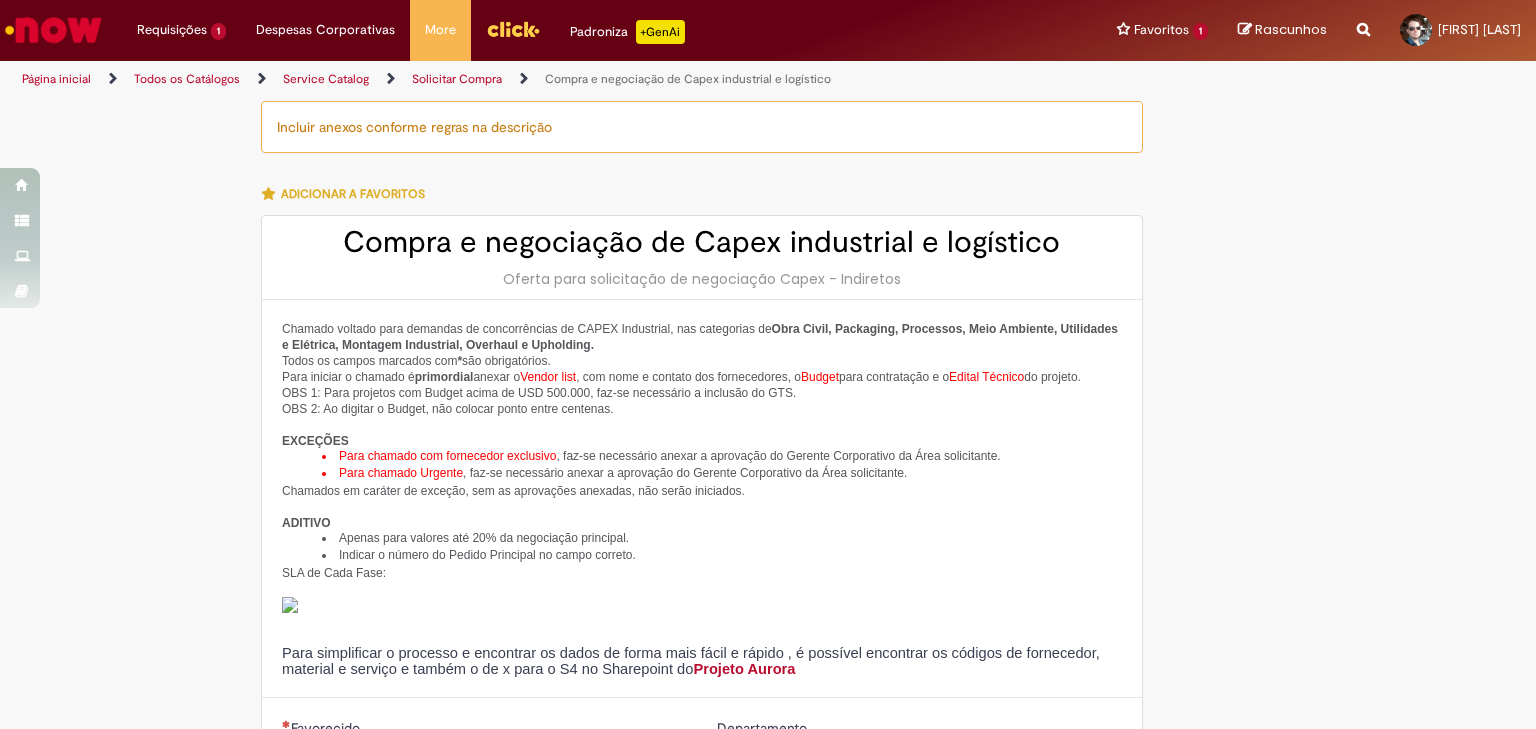 type on "********" 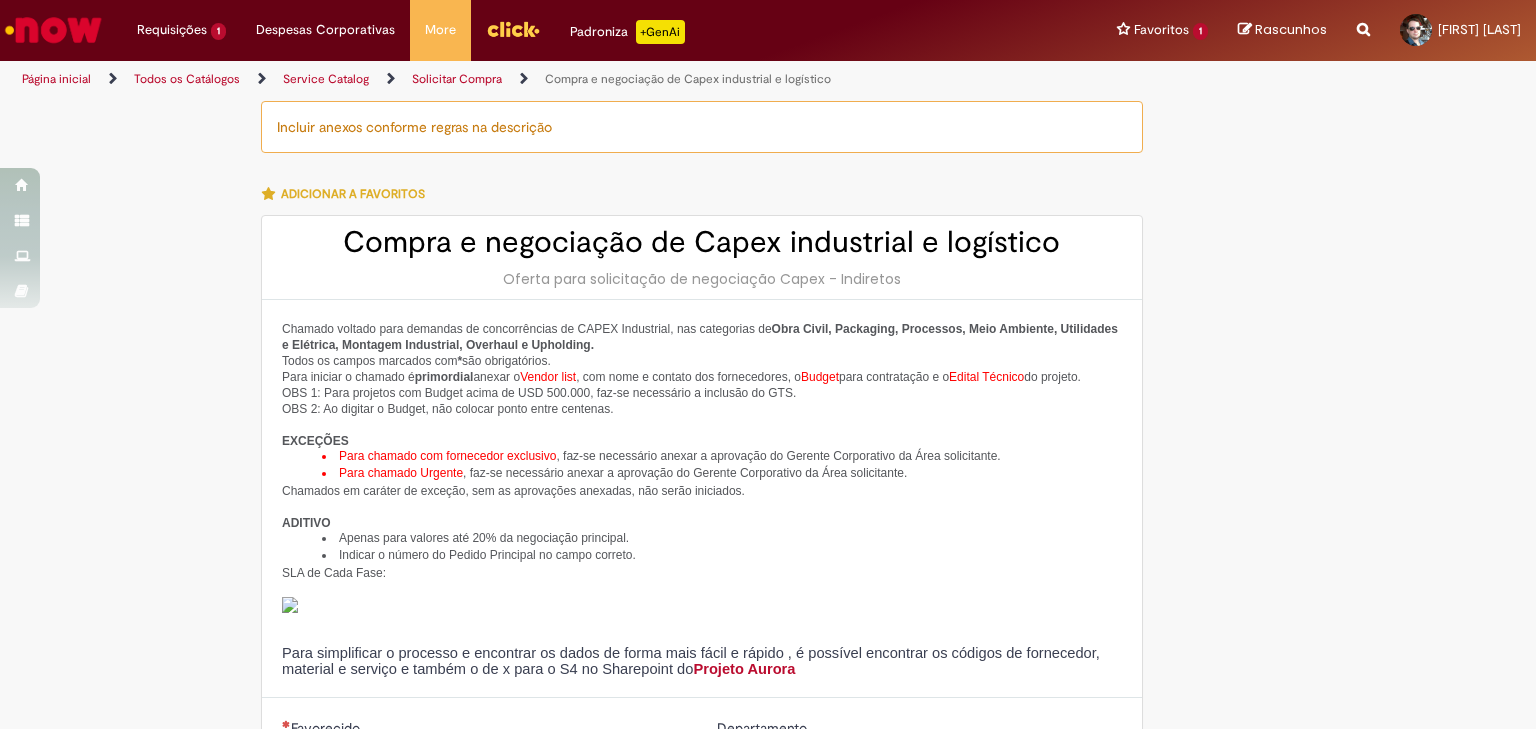 type on "**********" 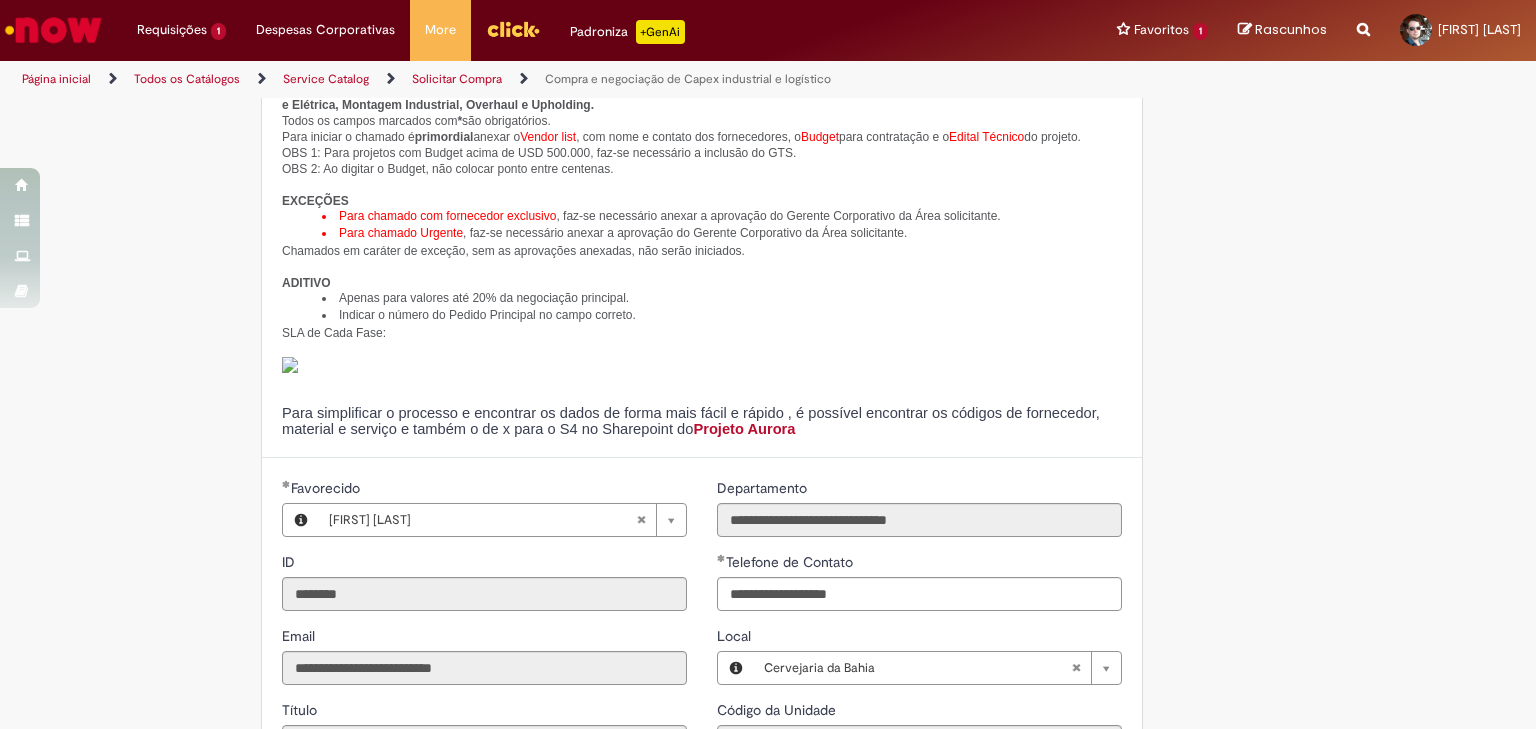 scroll, scrollTop: 480, scrollLeft: 0, axis: vertical 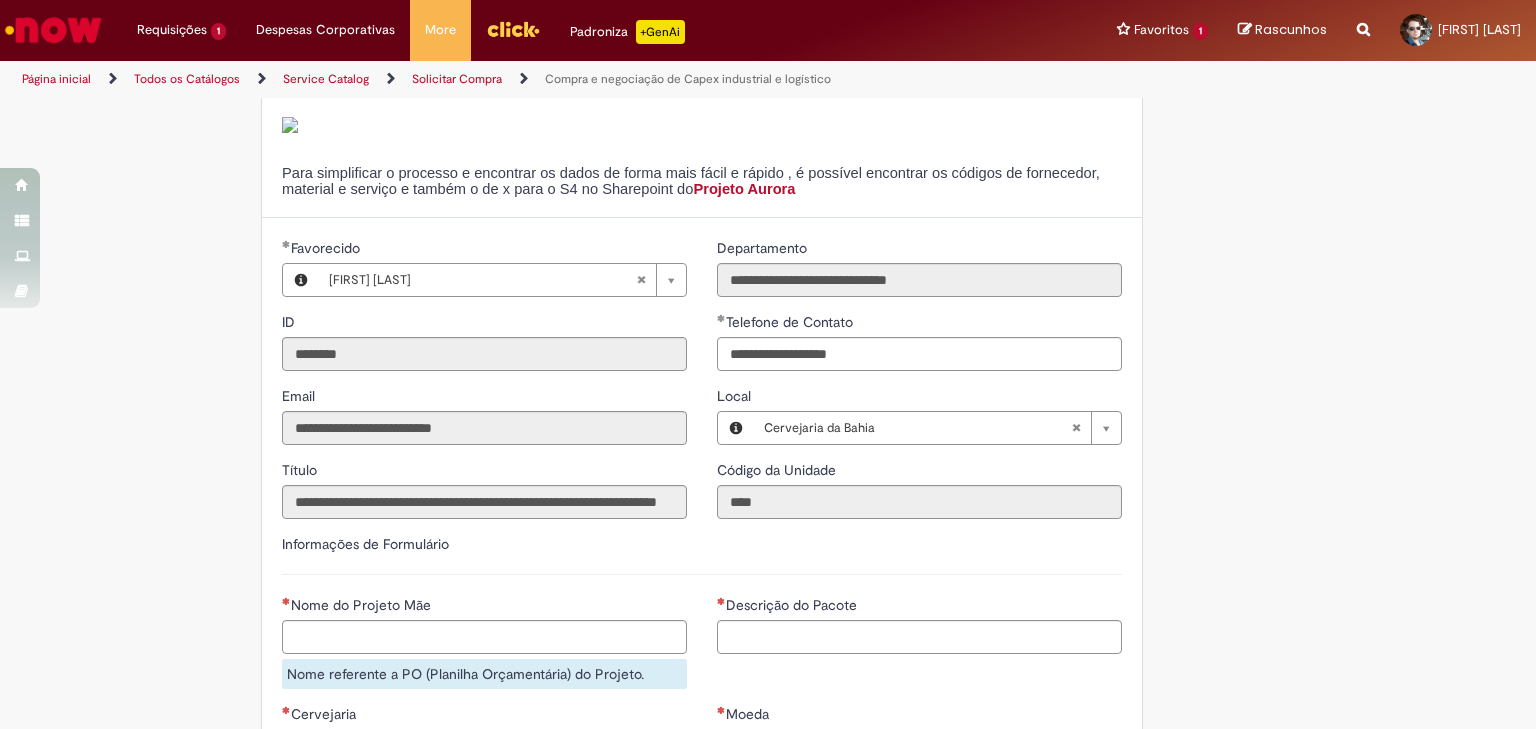 type 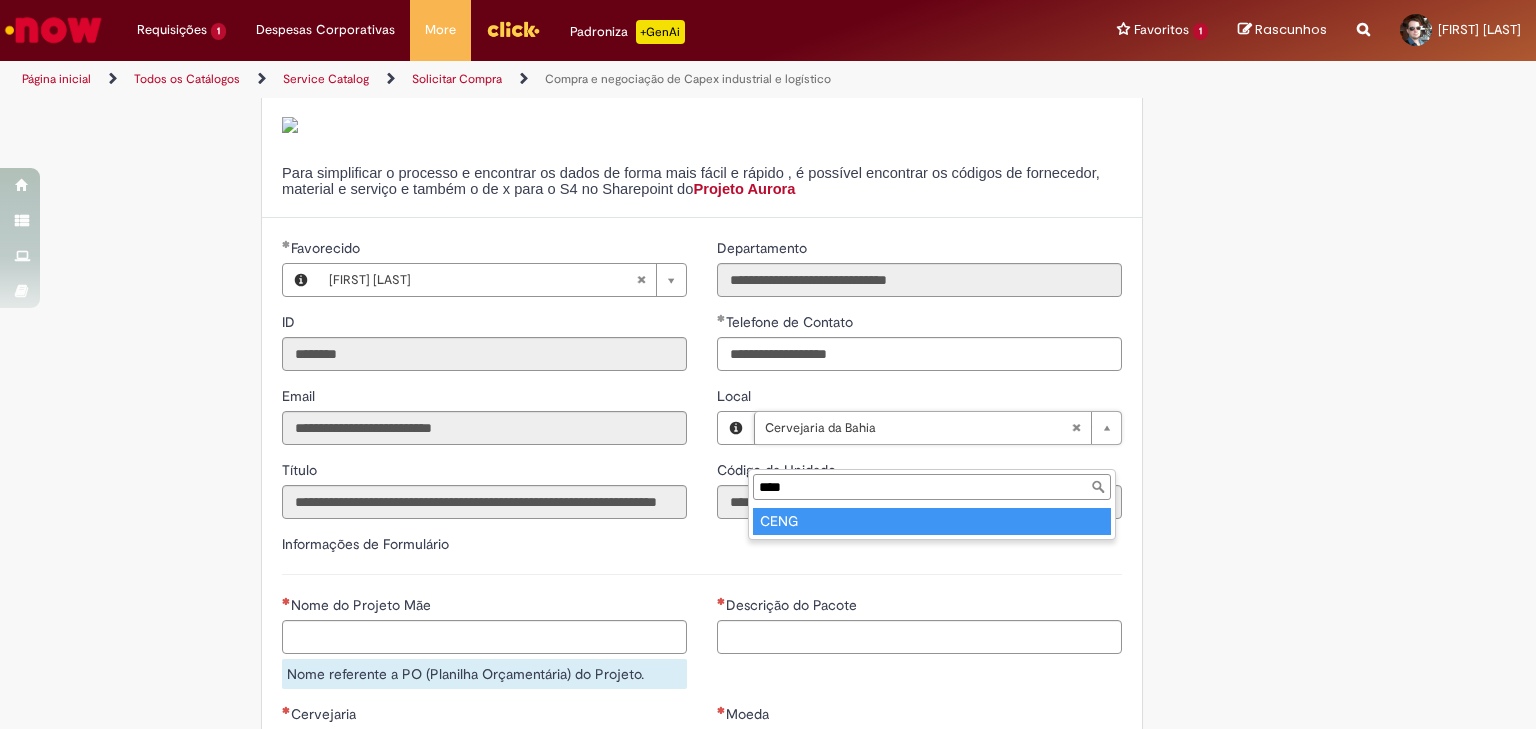type on "****" 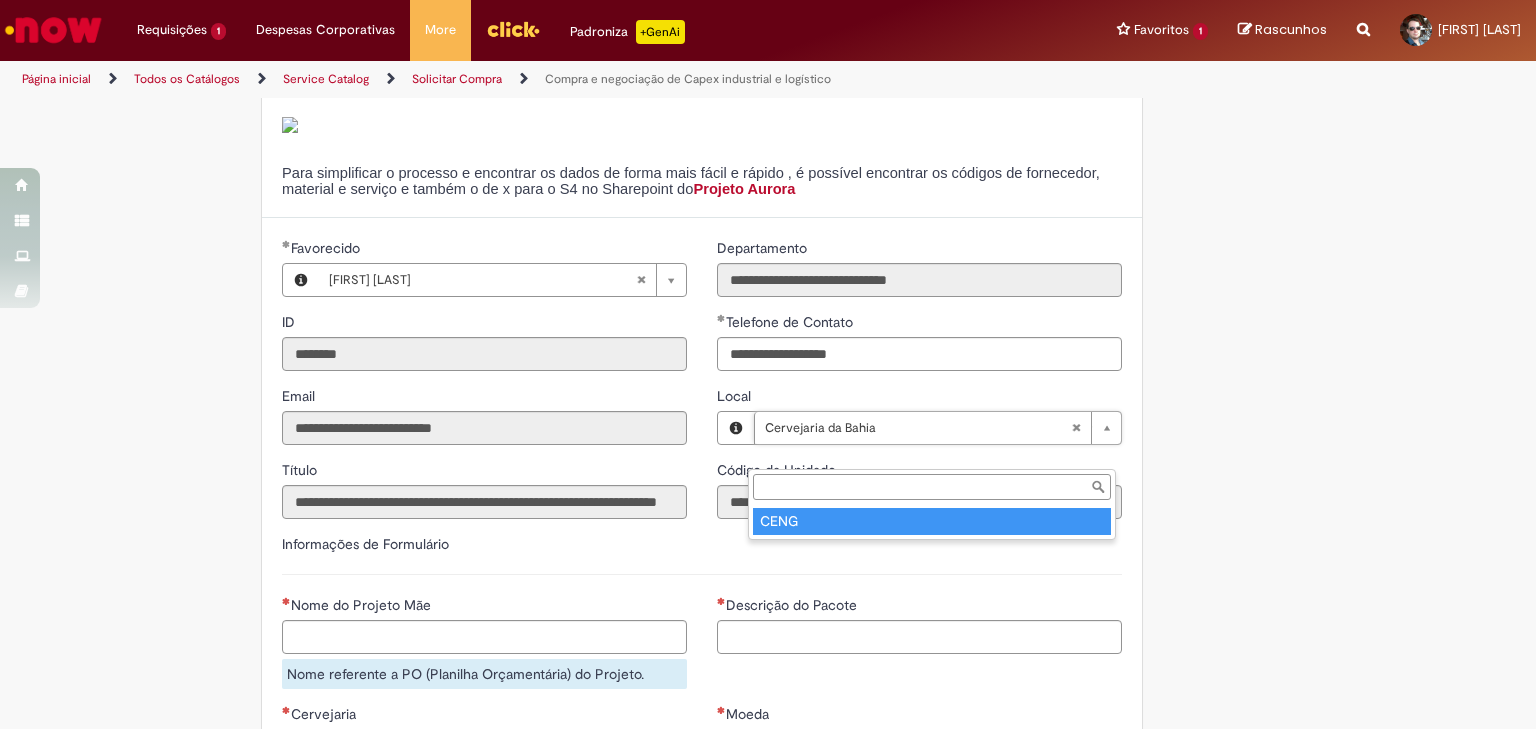 type on "****" 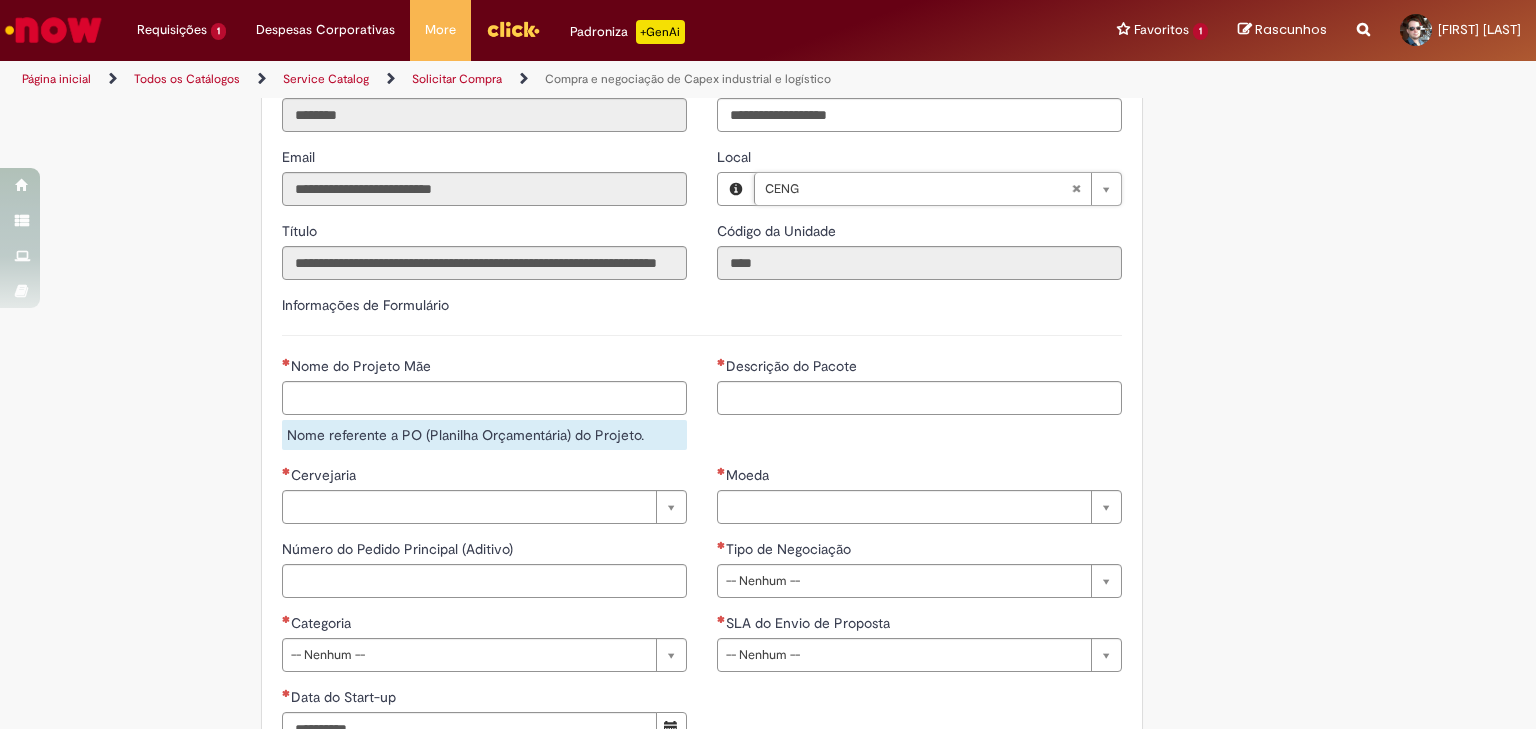 scroll, scrollTop: 720, scrollLeft: 0, axis: vertical 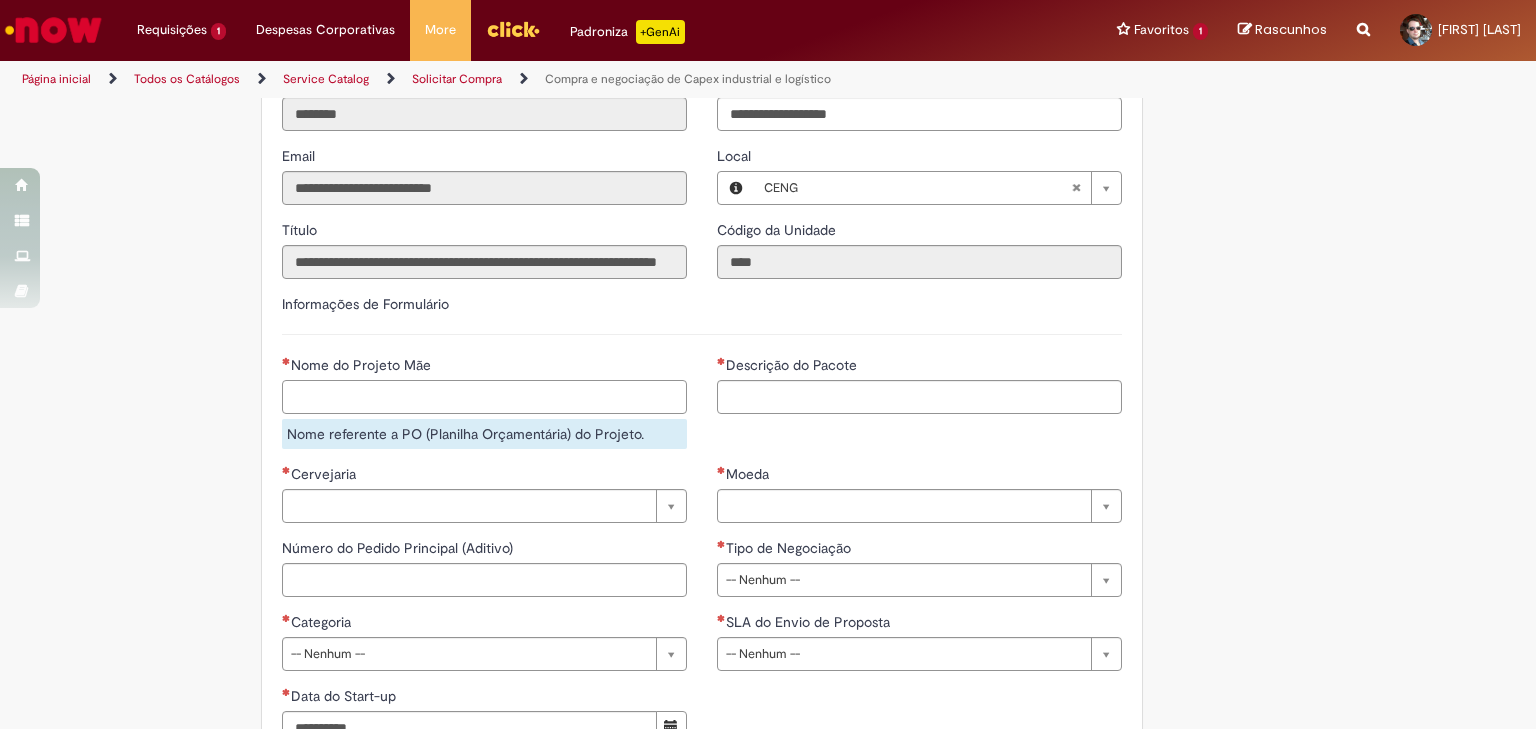 click on "Nome do Projeto Mãe" at bounding box center [484, 397] 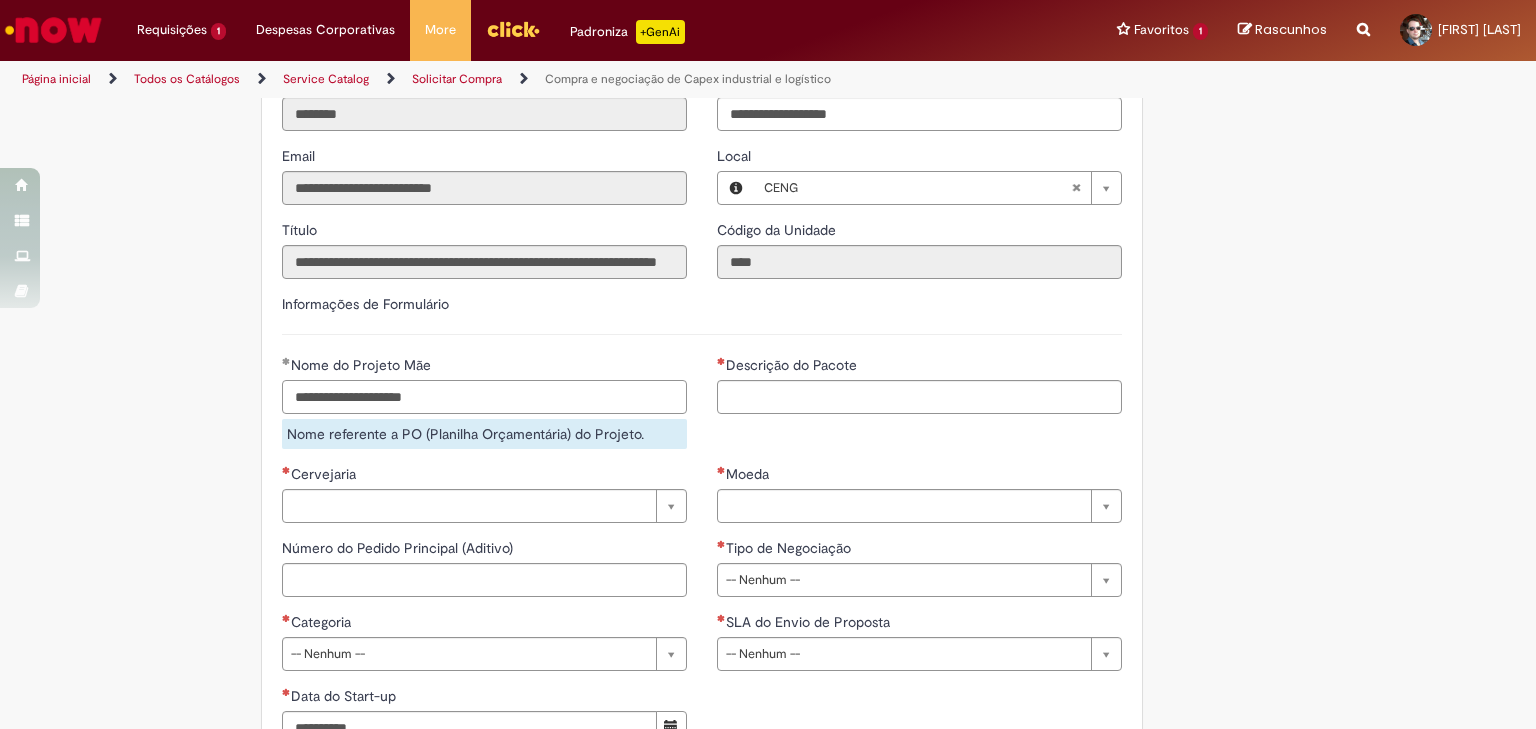 type on "**********" 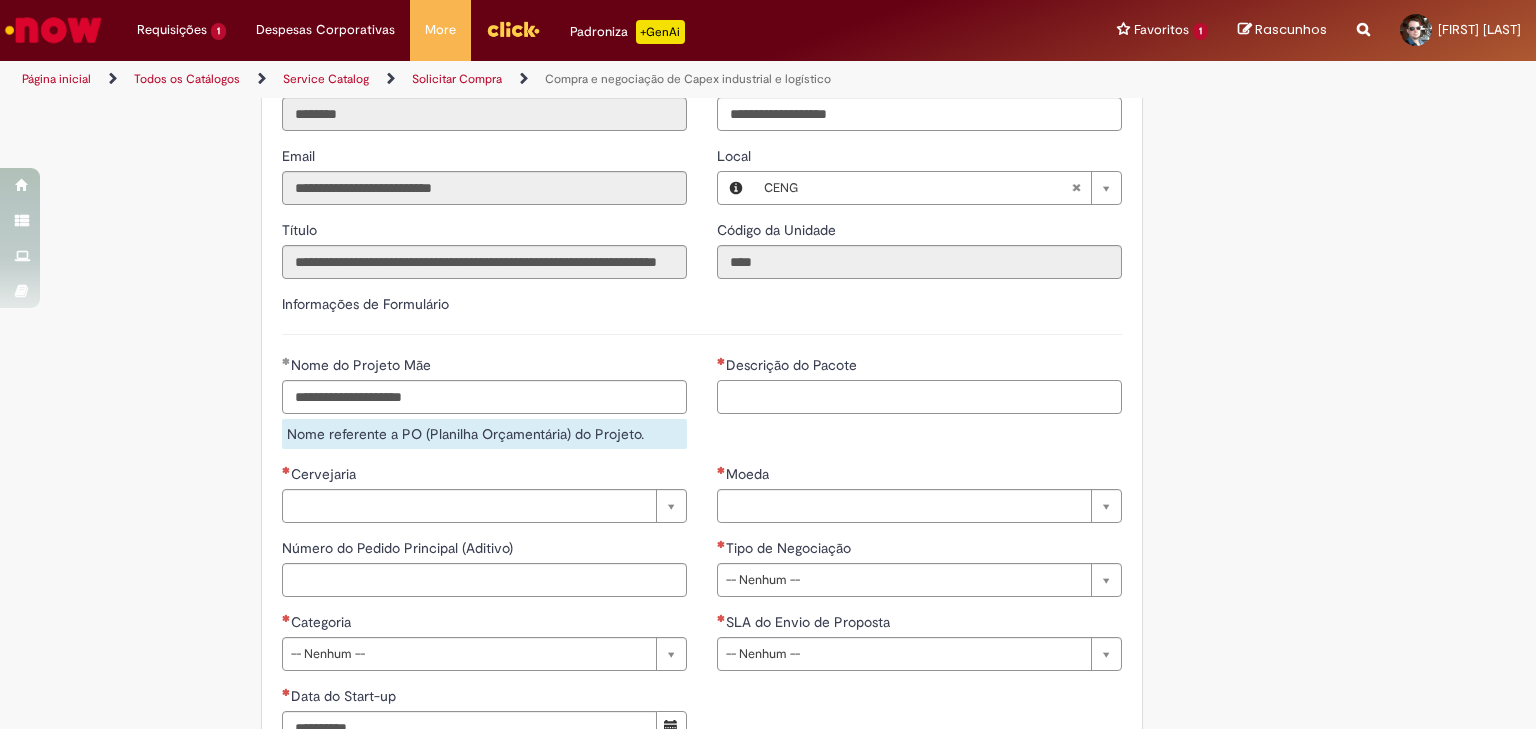 click on "Descrição do Pacote" at bounding box center [919, 397] 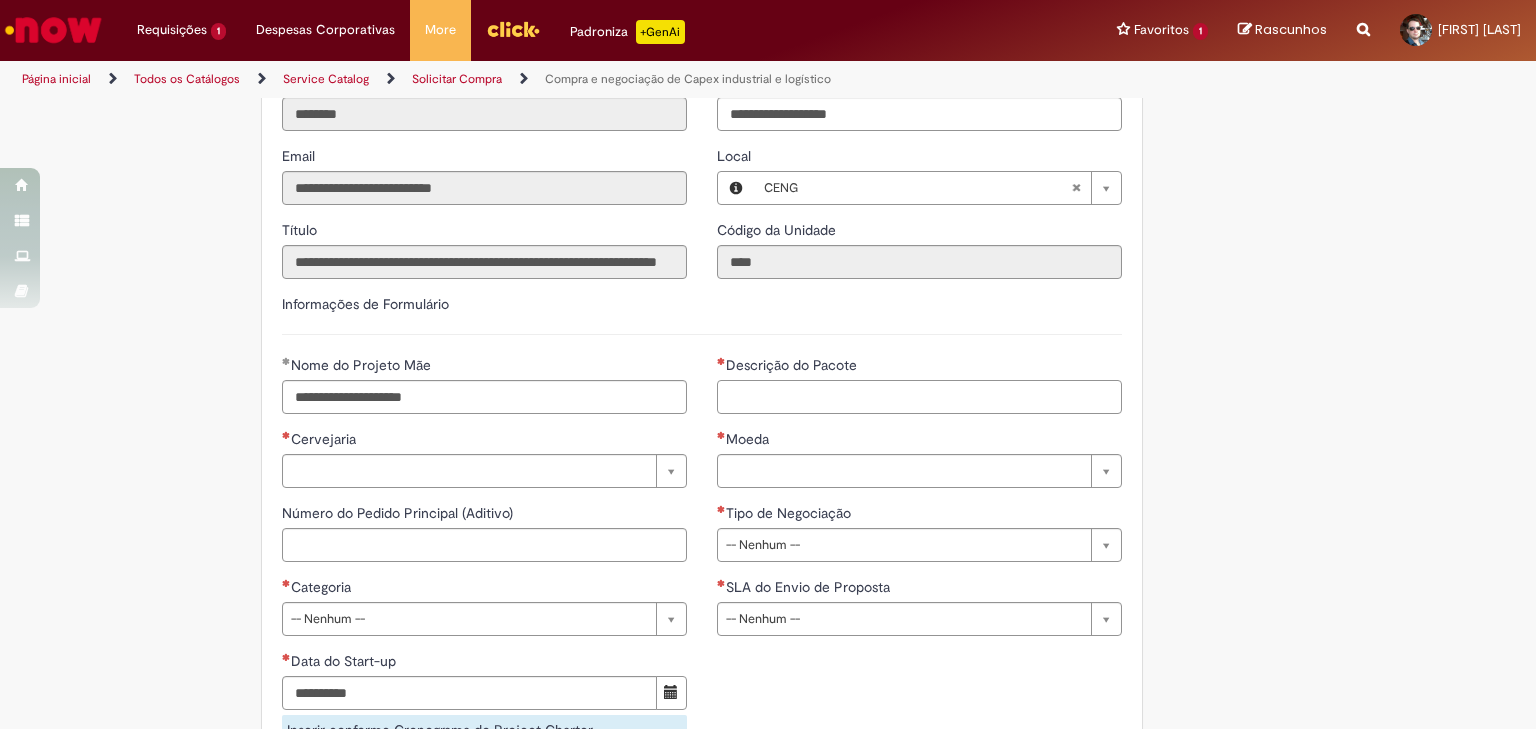 paste on "**********" 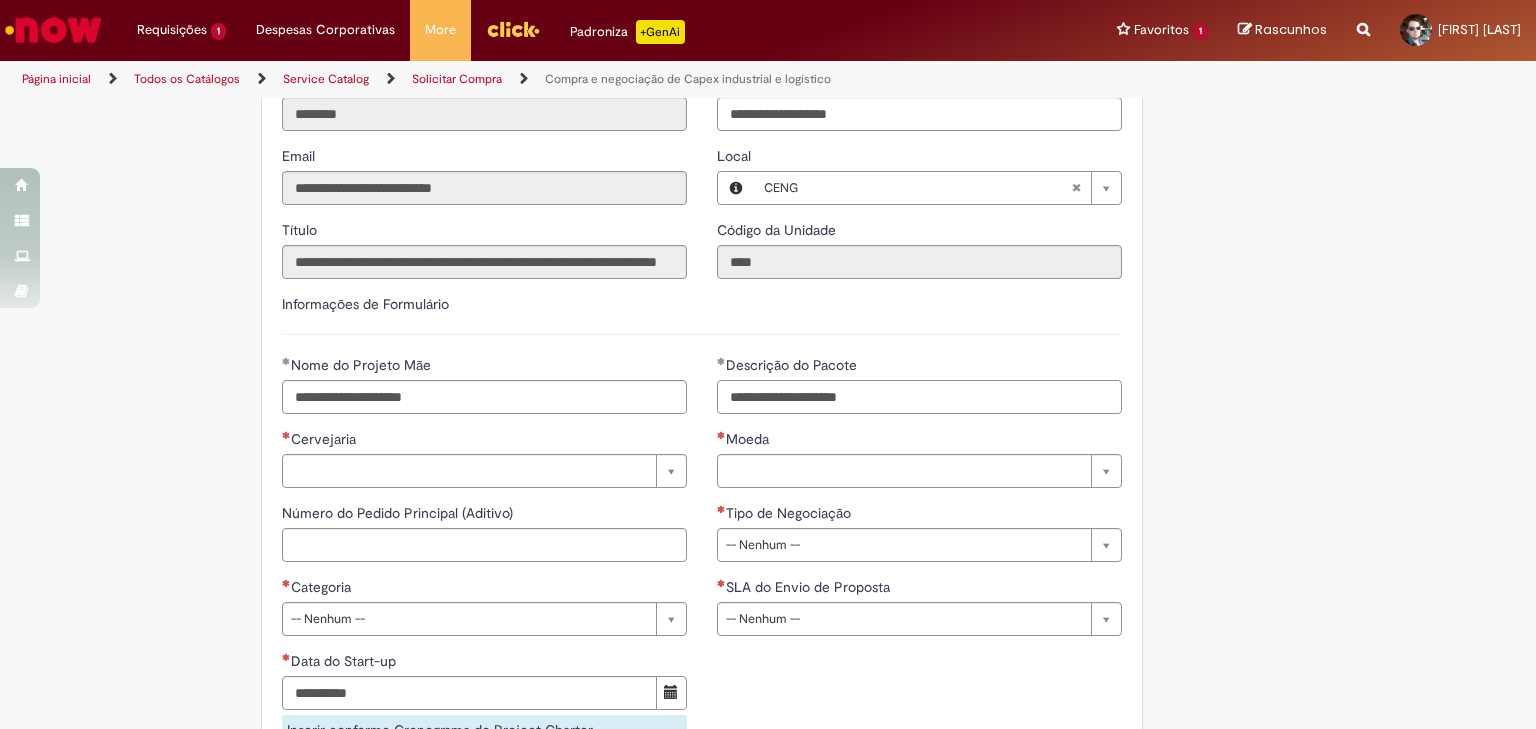 type on "**********" 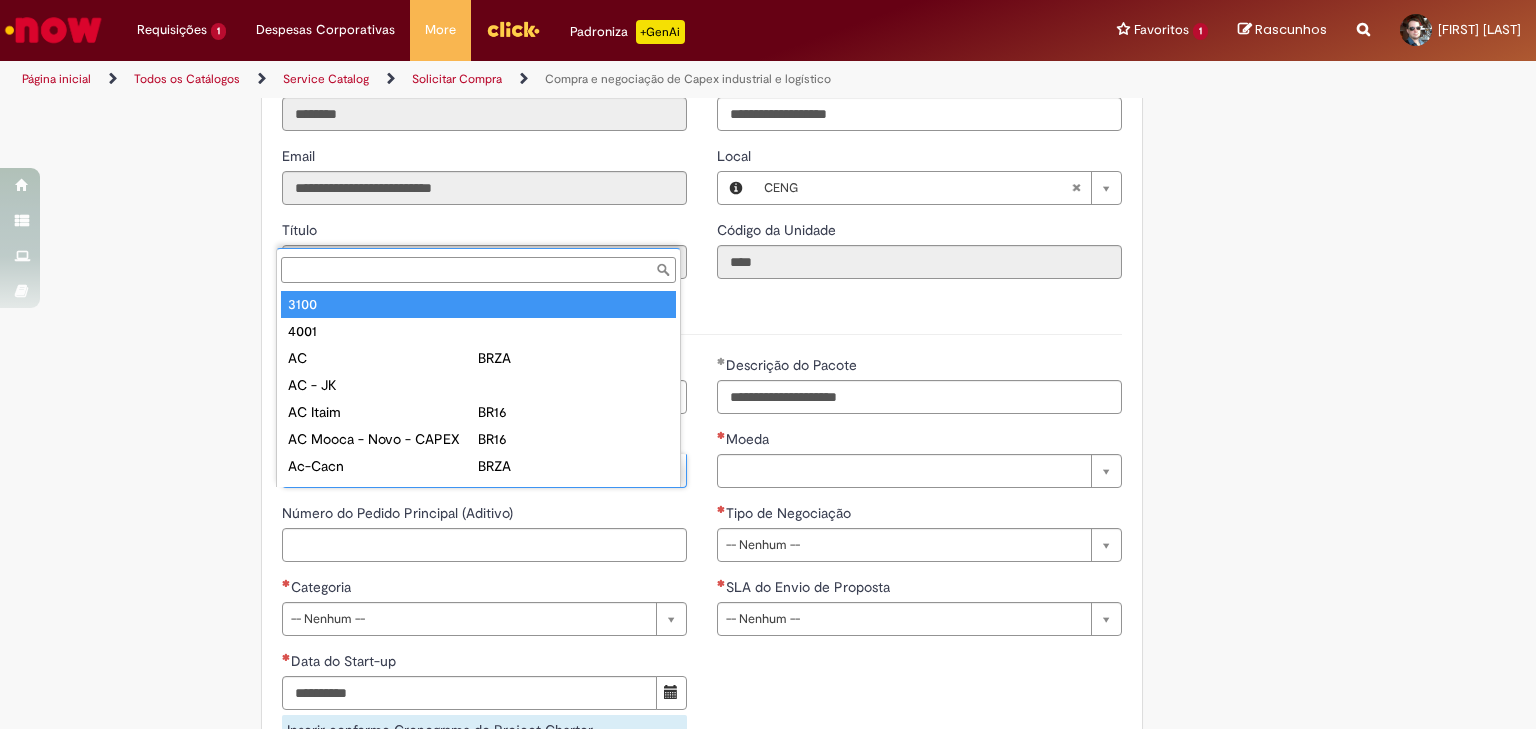 scroll, scrollTop: 16, scrollLeft: 0, axis: vertical 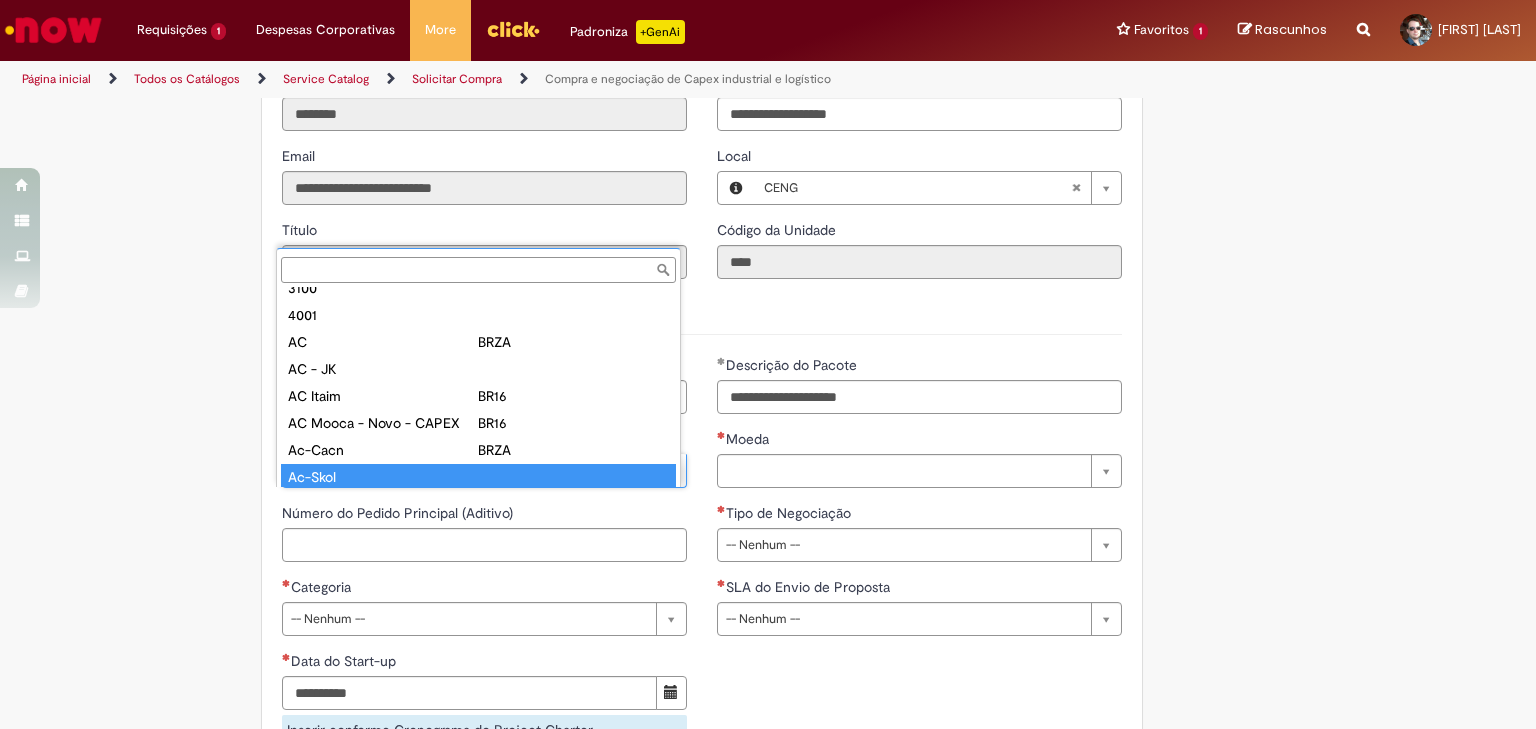 type on "********" 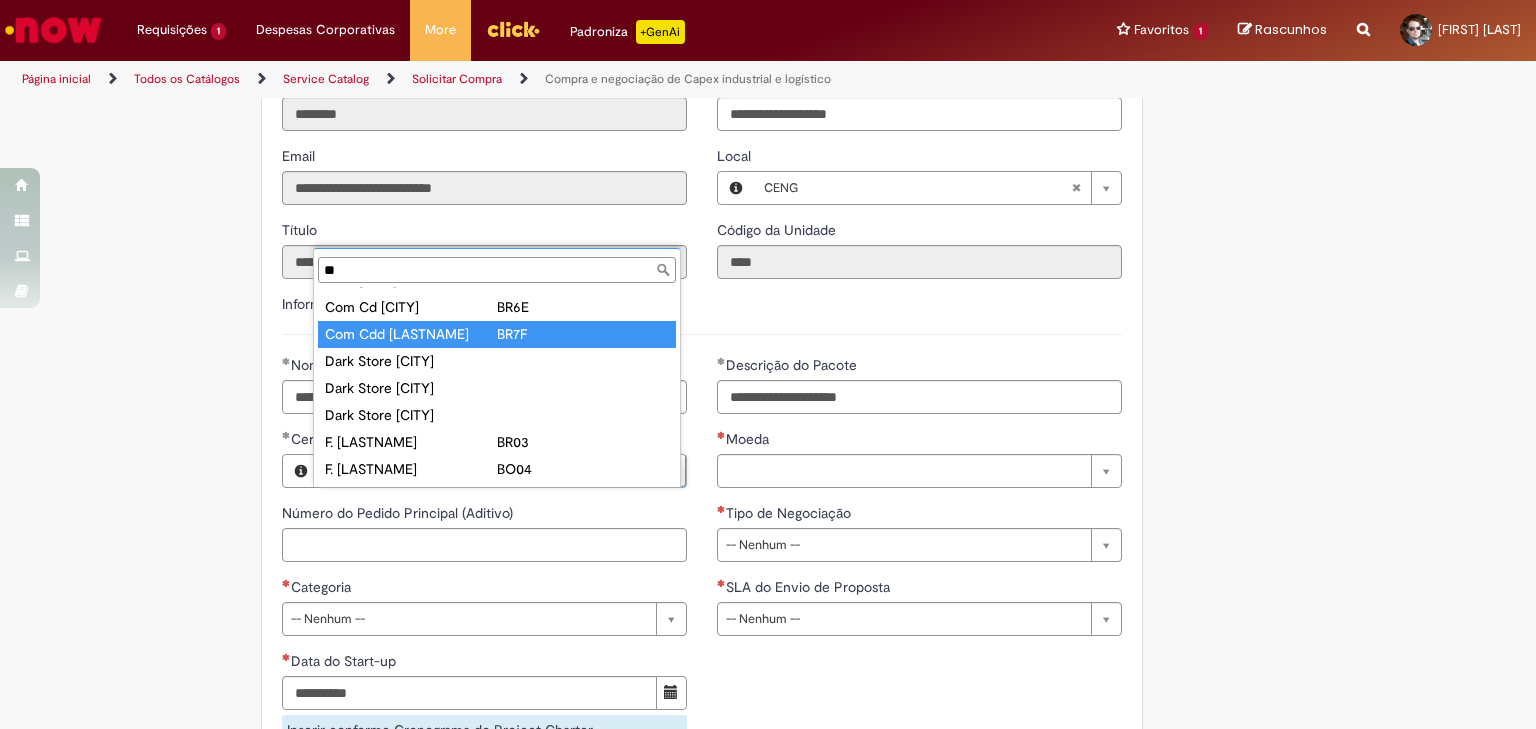 scroll, scrollTop: 98, scrollLeft: 0, axis: vertical 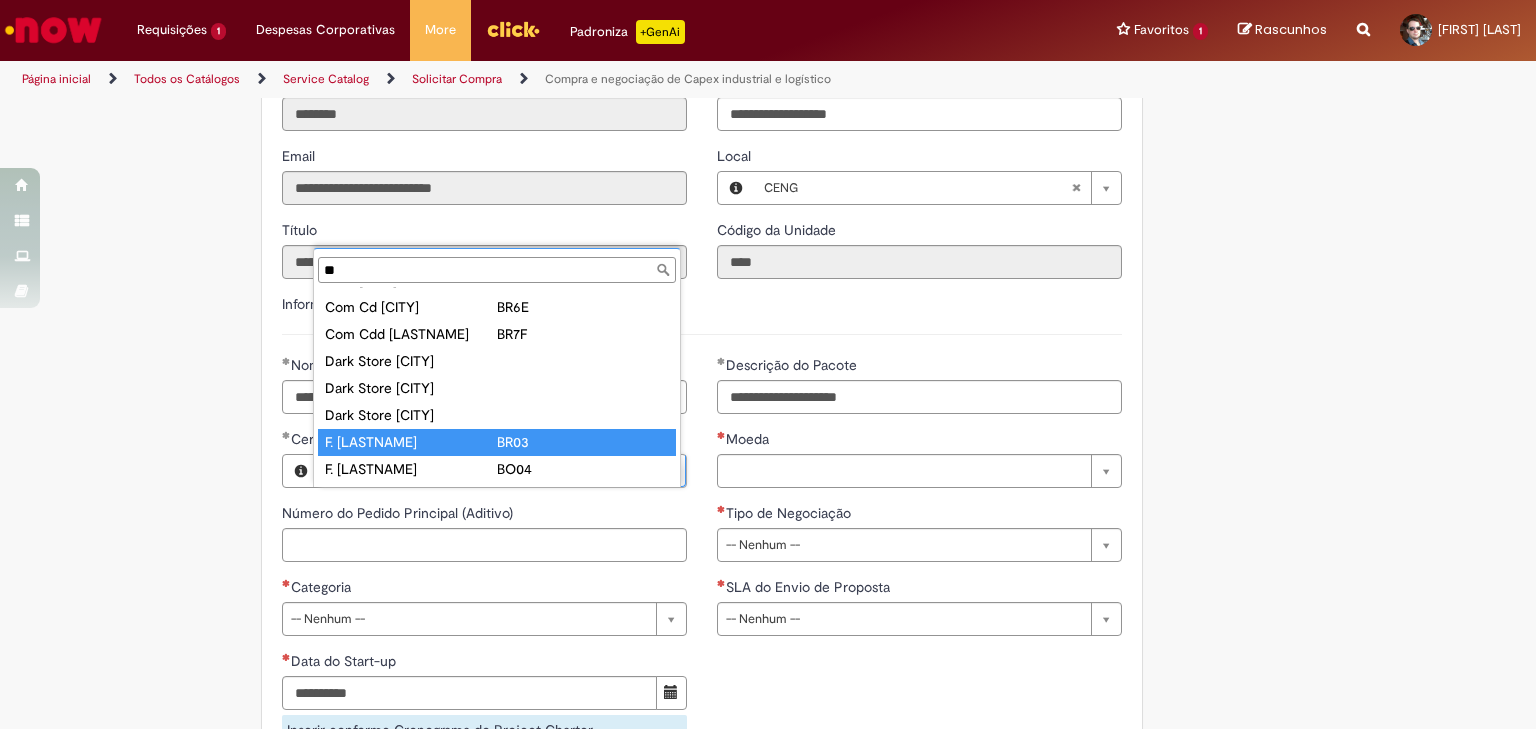 type on "**" 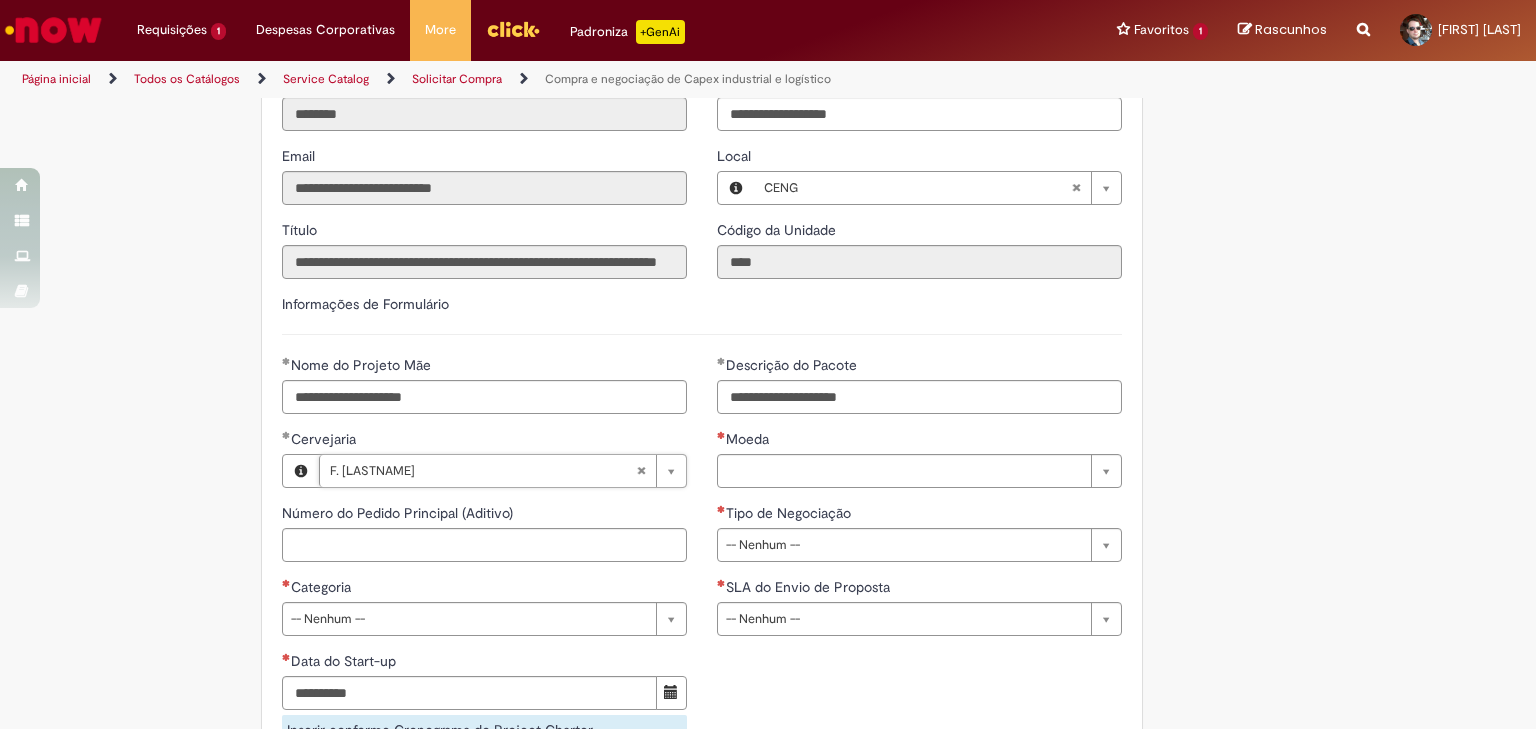 scroll, scrollTop: 0, scrollLeft: 48, axis: horizontal 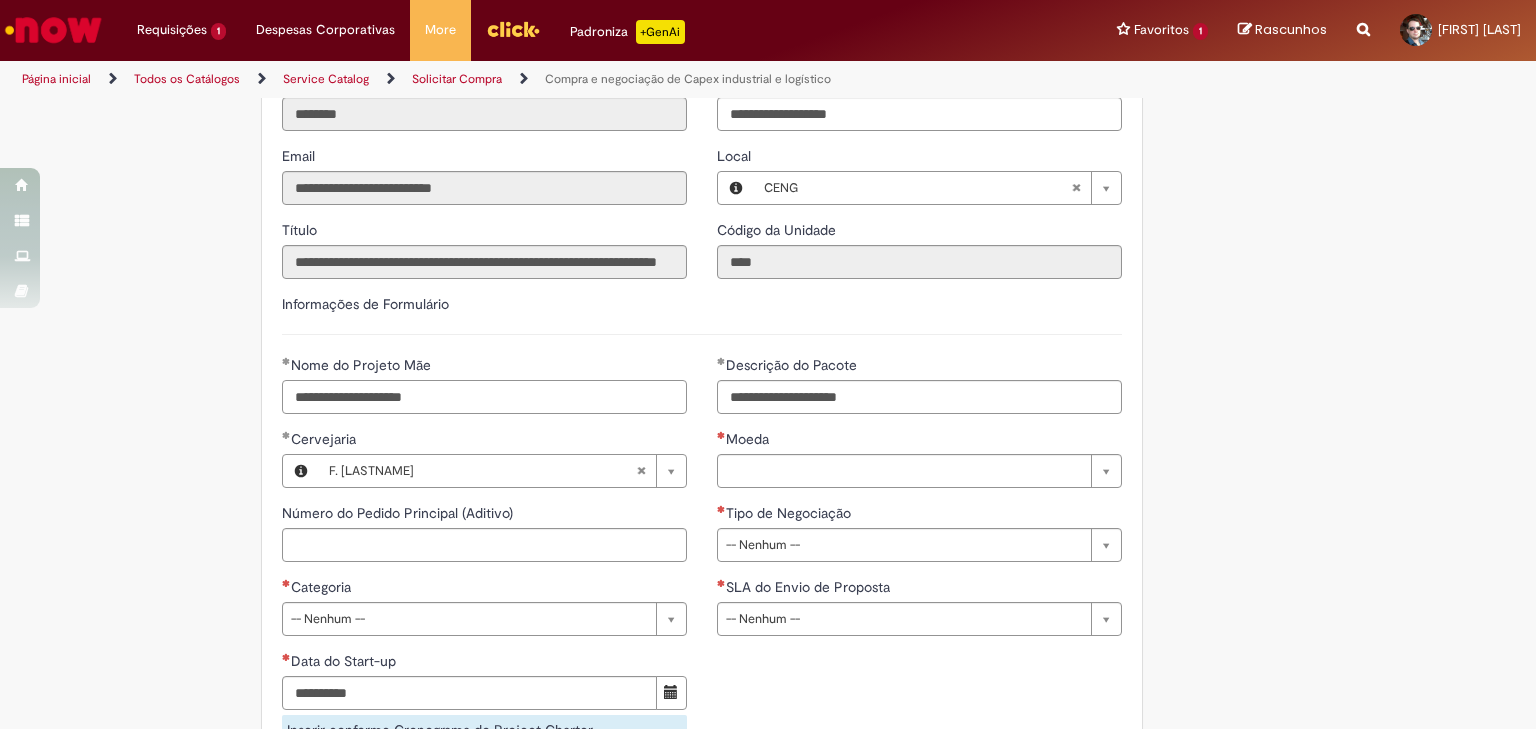 click on "**********" at bounding box center [484, 397] 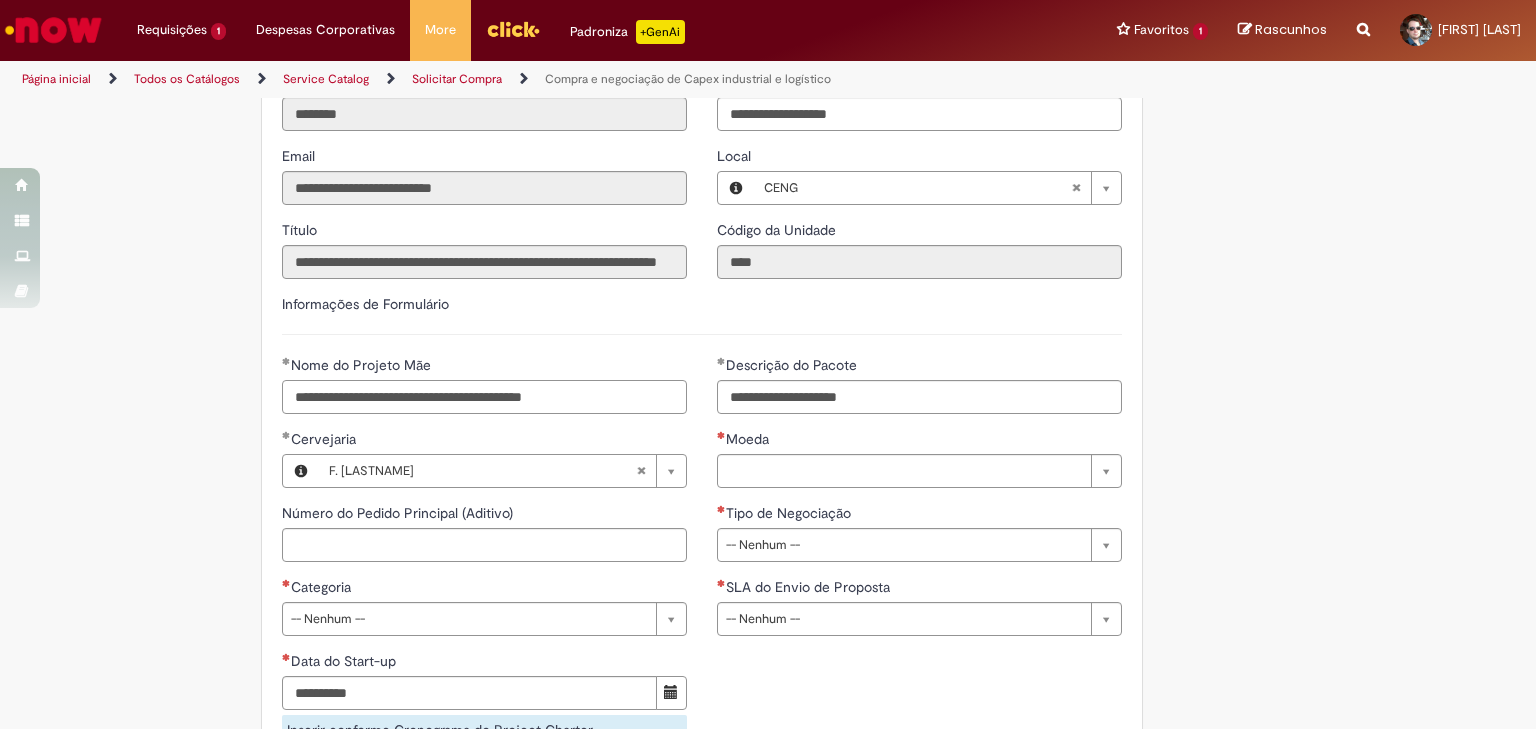 drag, startPoint x: 593, startPoint y: 424, endPoint x: 436, endPoint y: 426, distance: 157.01274 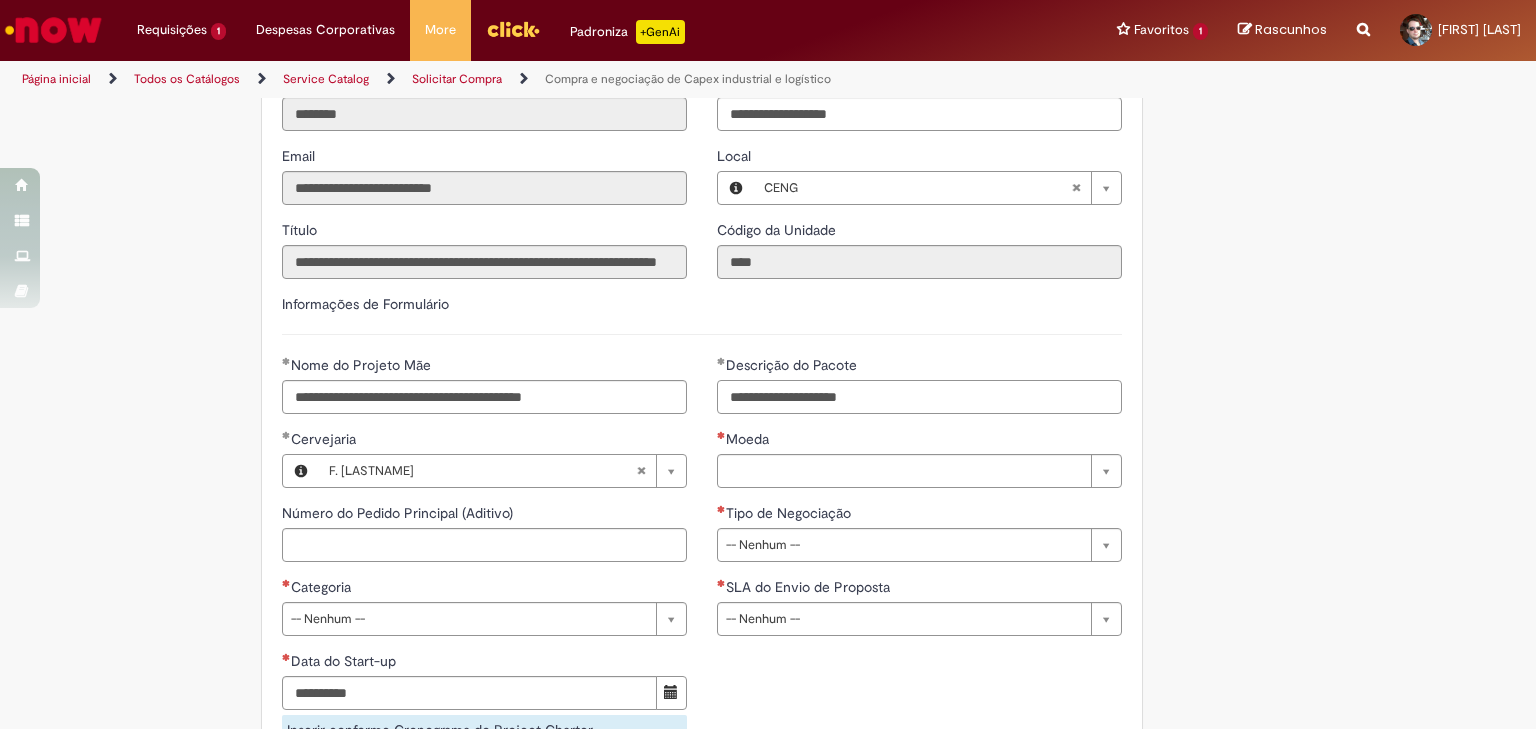 click on "**********" at bounding box center [919, 397] 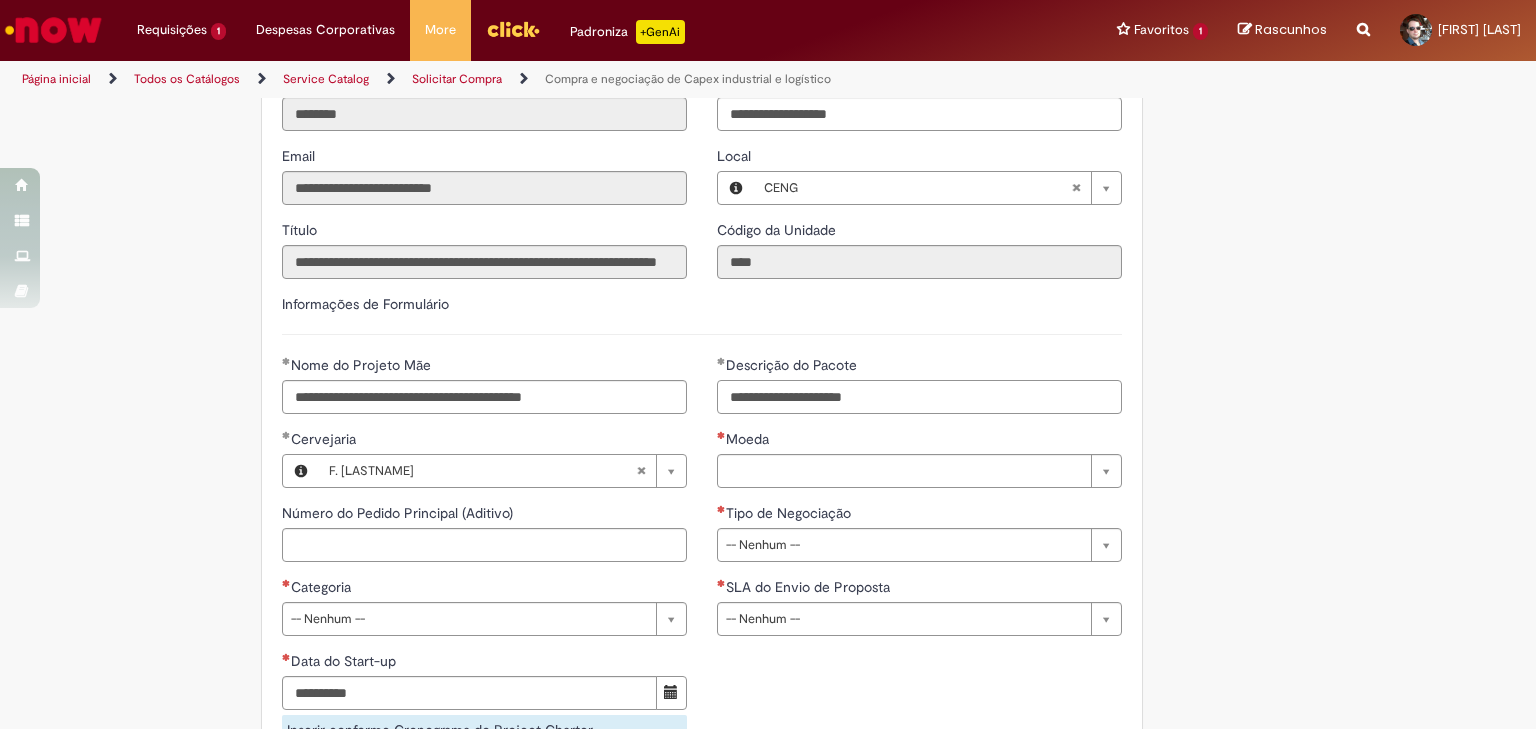 paste on "**********" 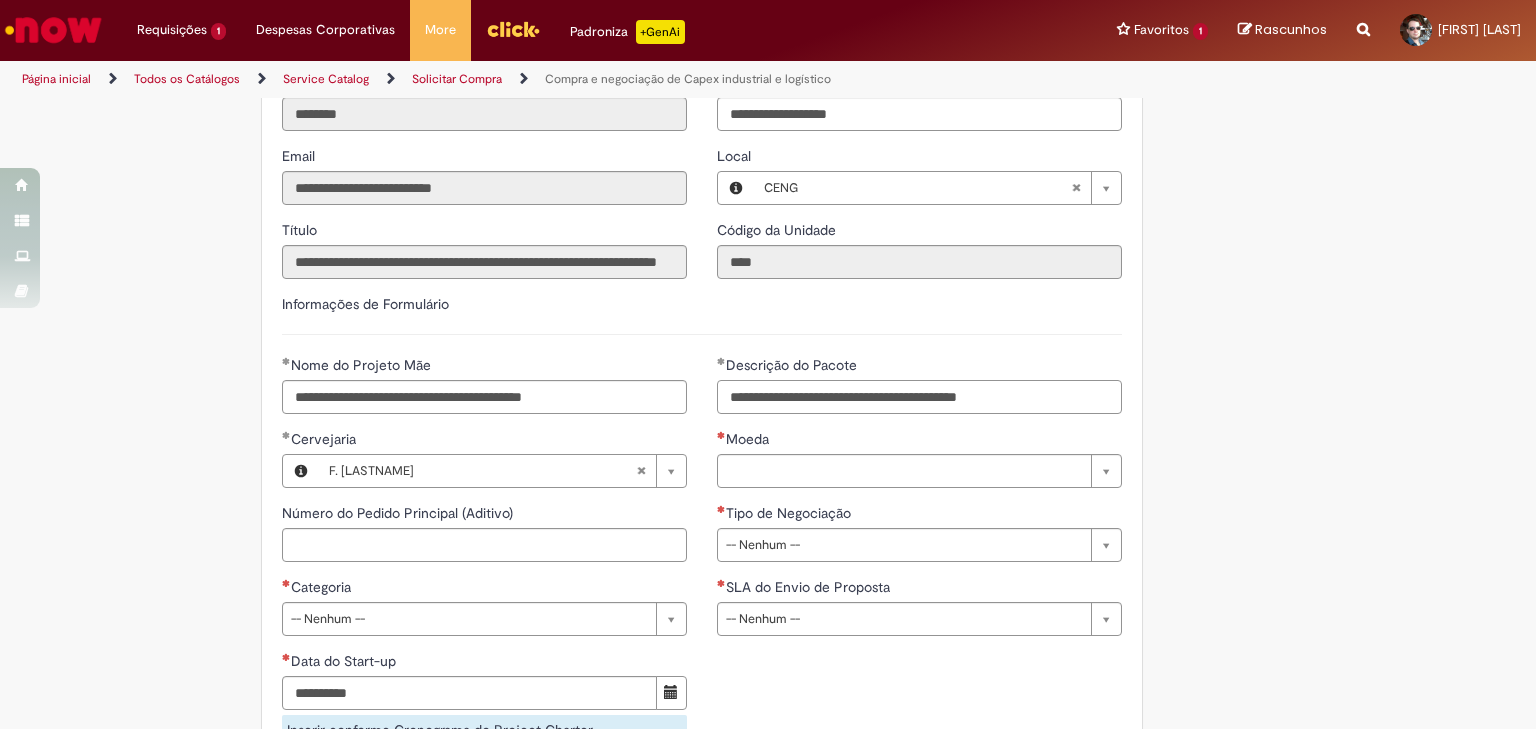 type on "**********" 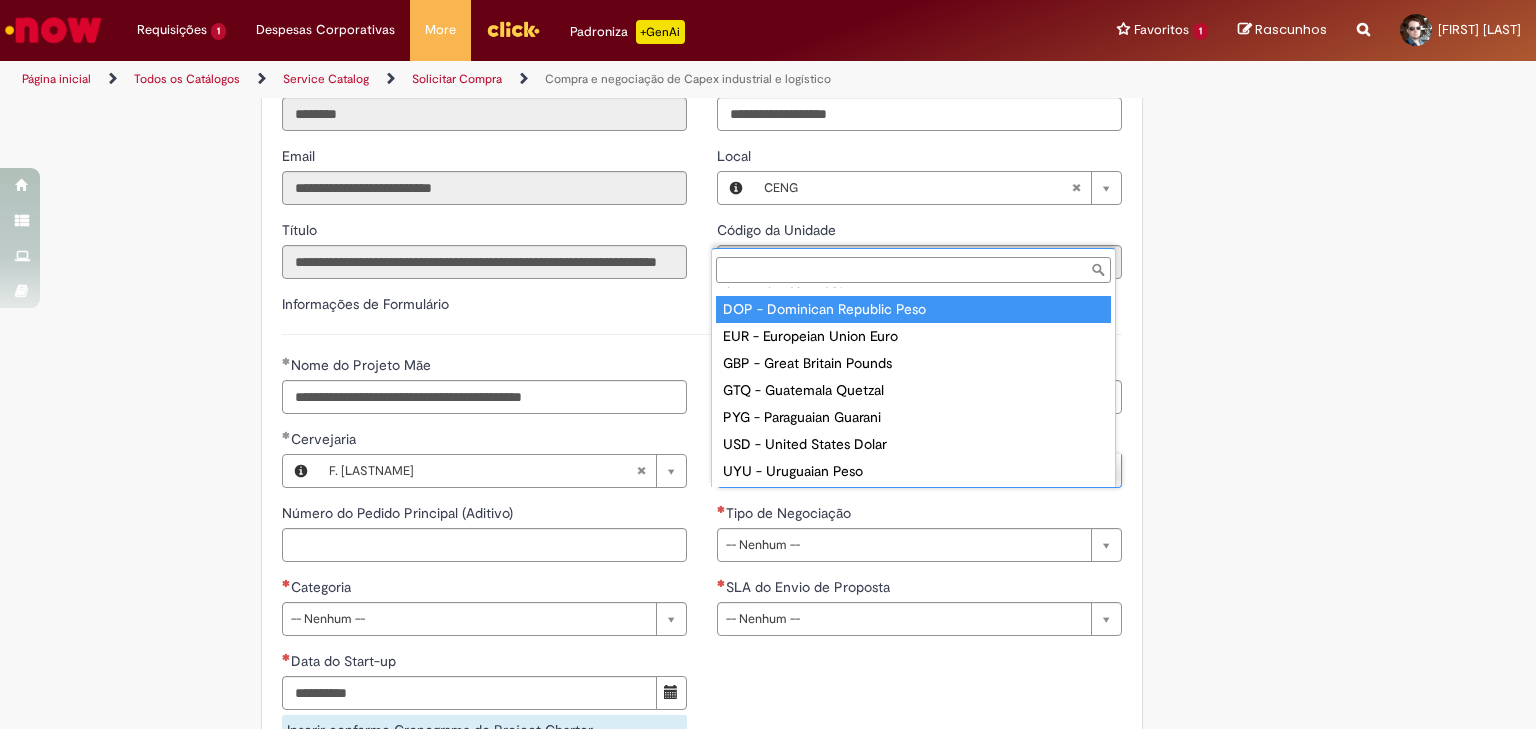 scroll, scrollTop: 104, scrollLeft: 0, axis: vertical 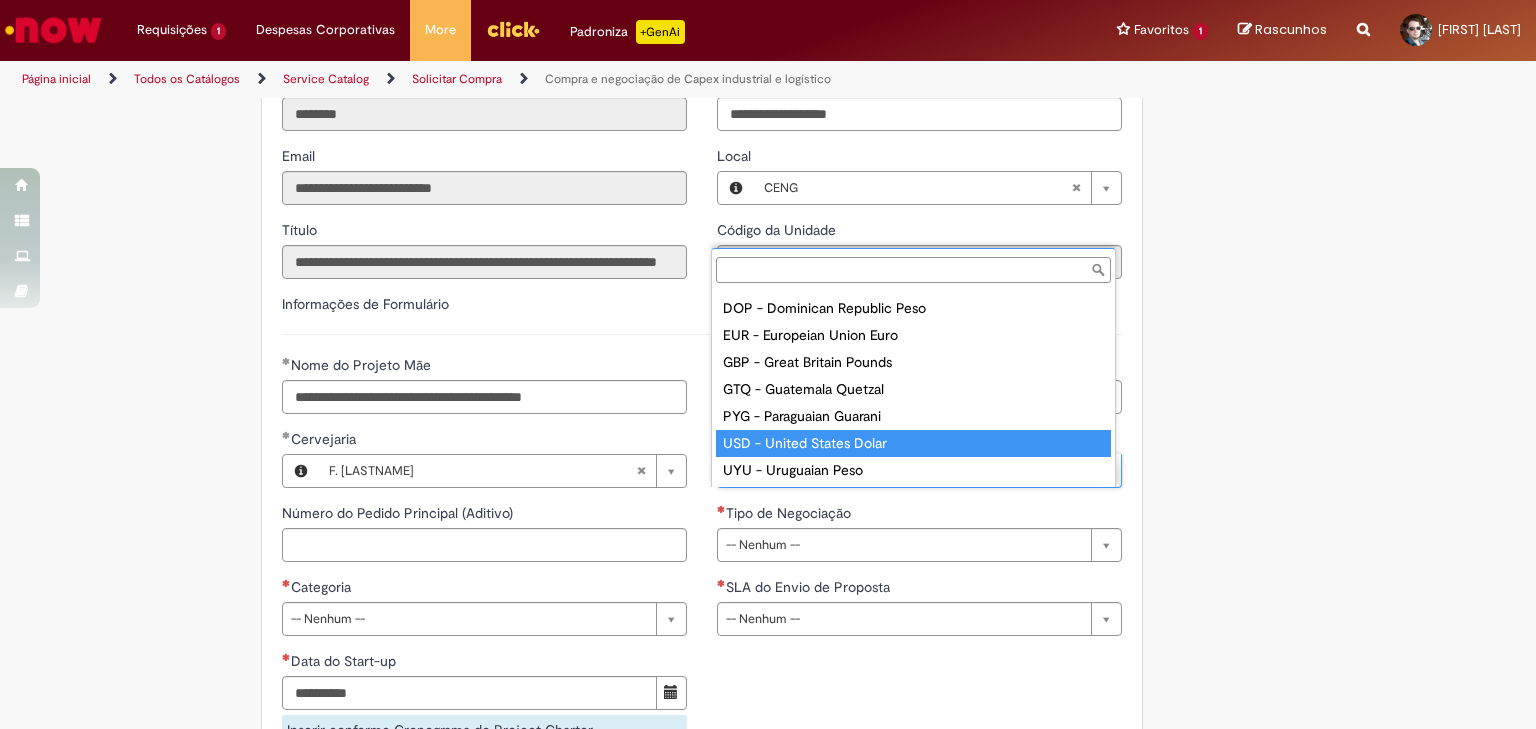type on "**********" 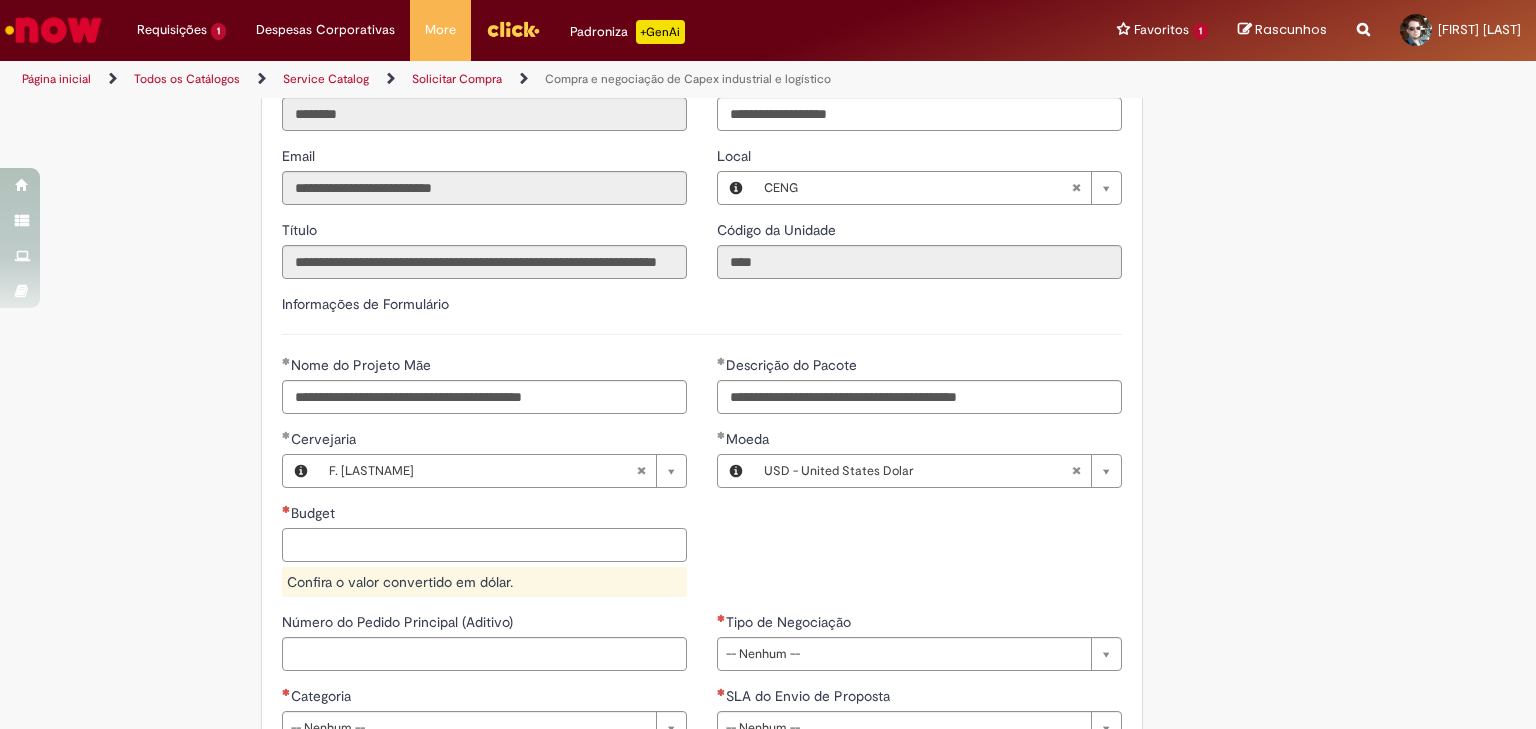 click on "Budget" at bounding box center [484, 545] 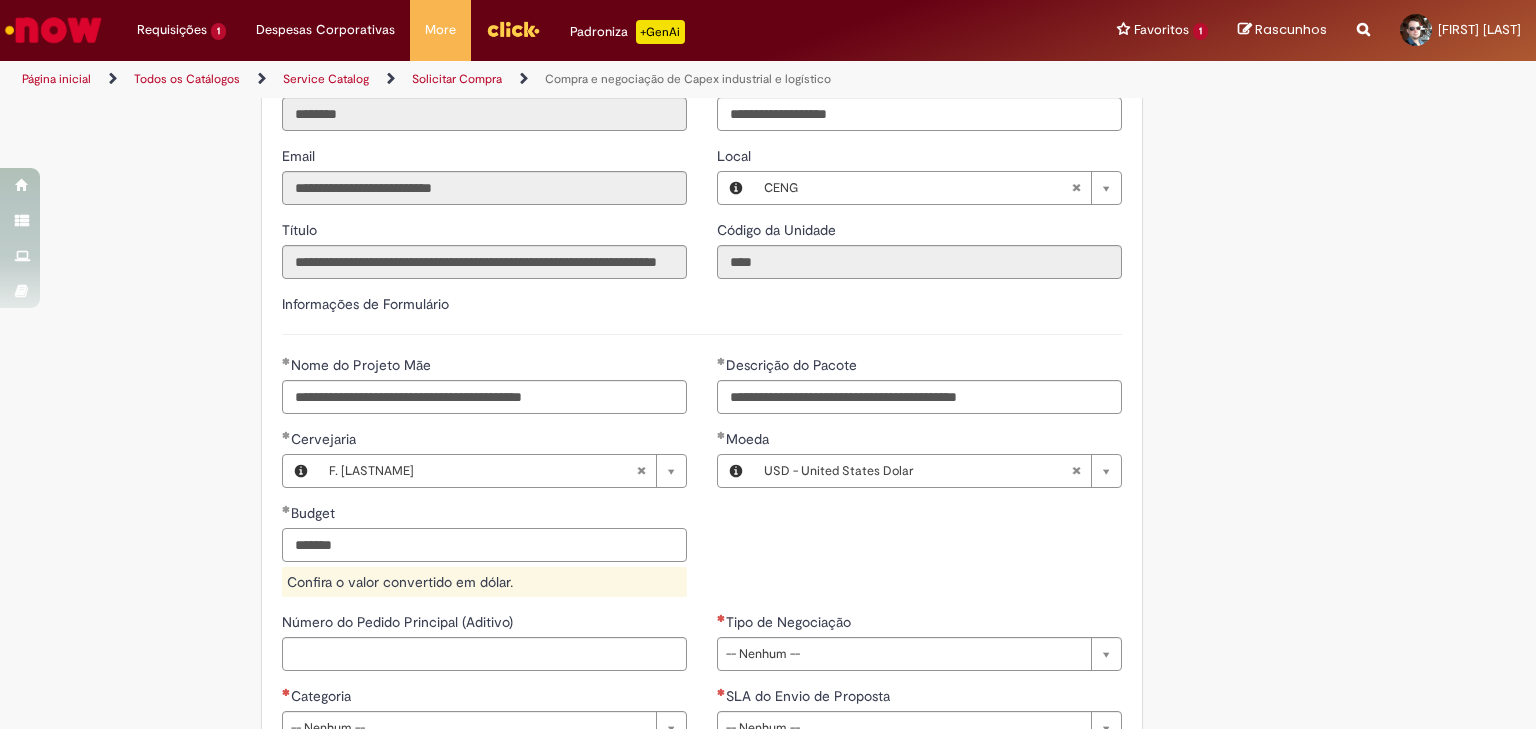 type on "*******" 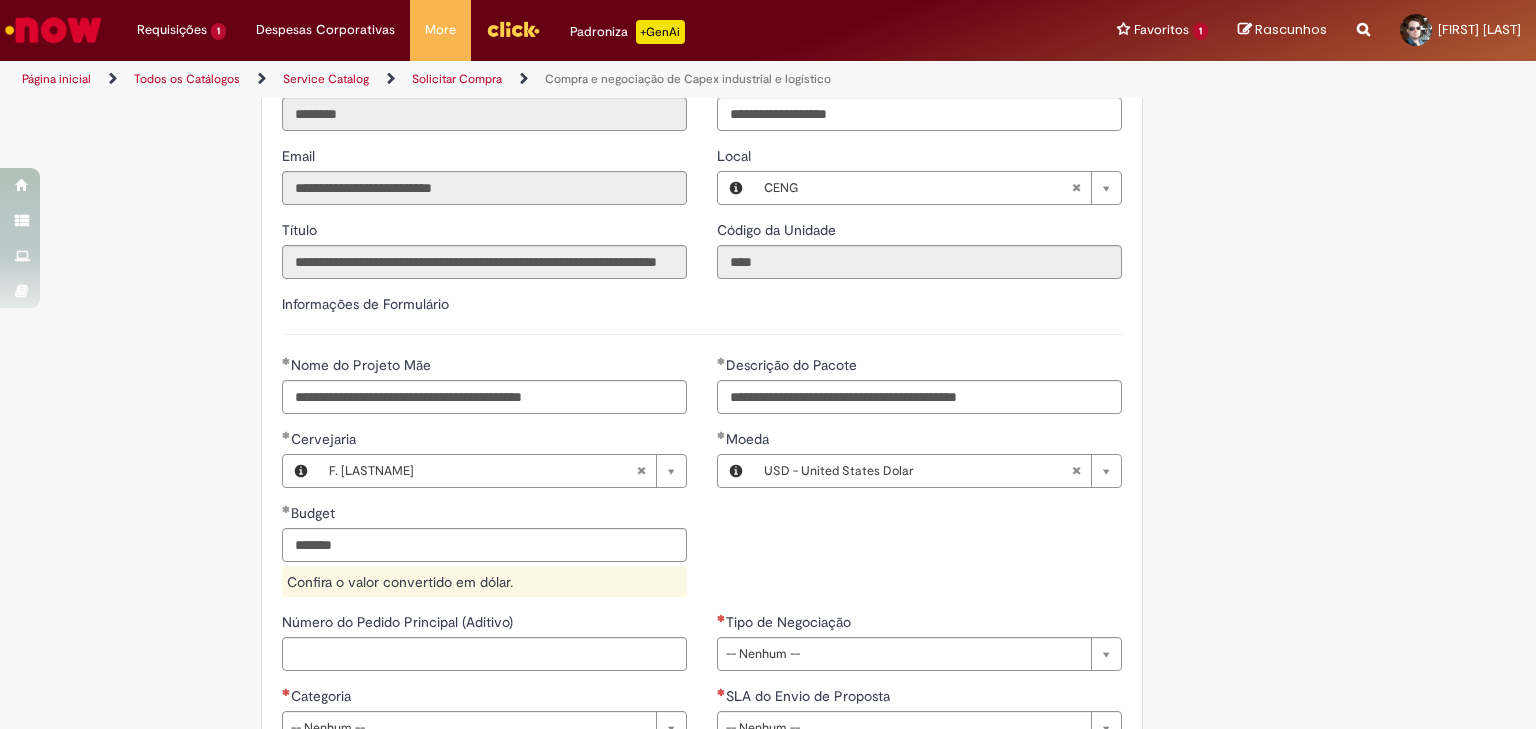 type 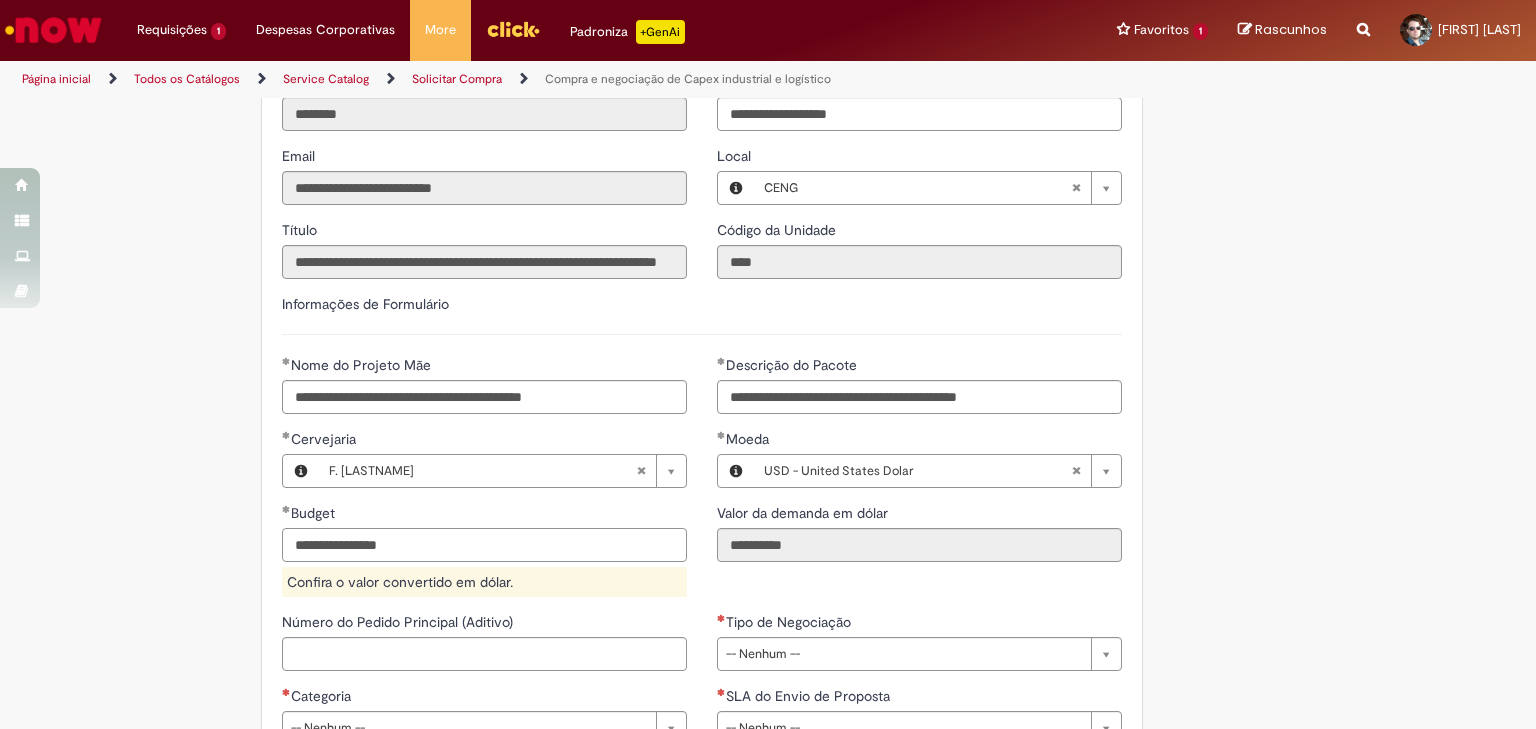 click on "**********" at bounding box center [484, 545] 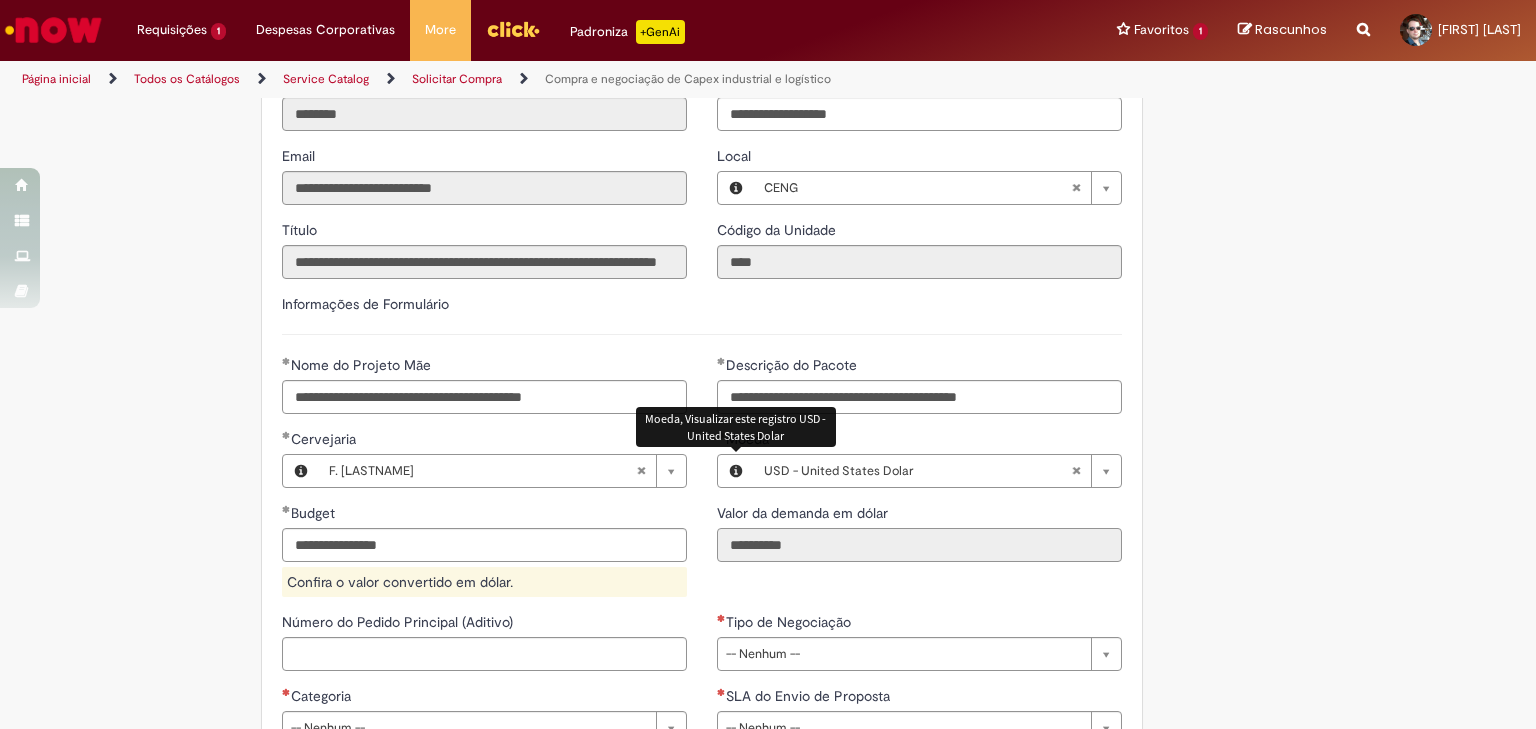 click on "**********" at bounding box center (919, 545) 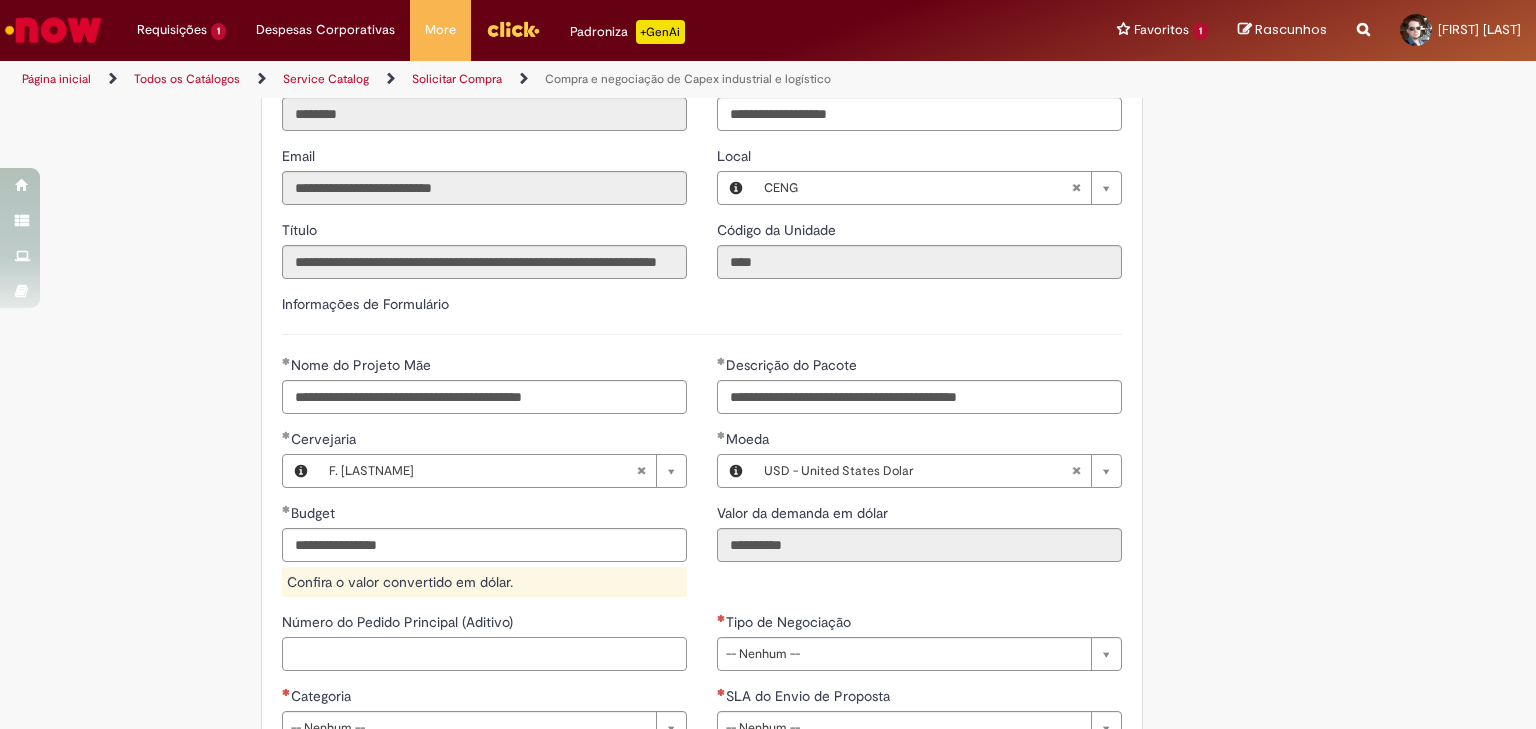 click on "Número do Pedido Principal (Aditivo)" at bounding box center [484, 654] 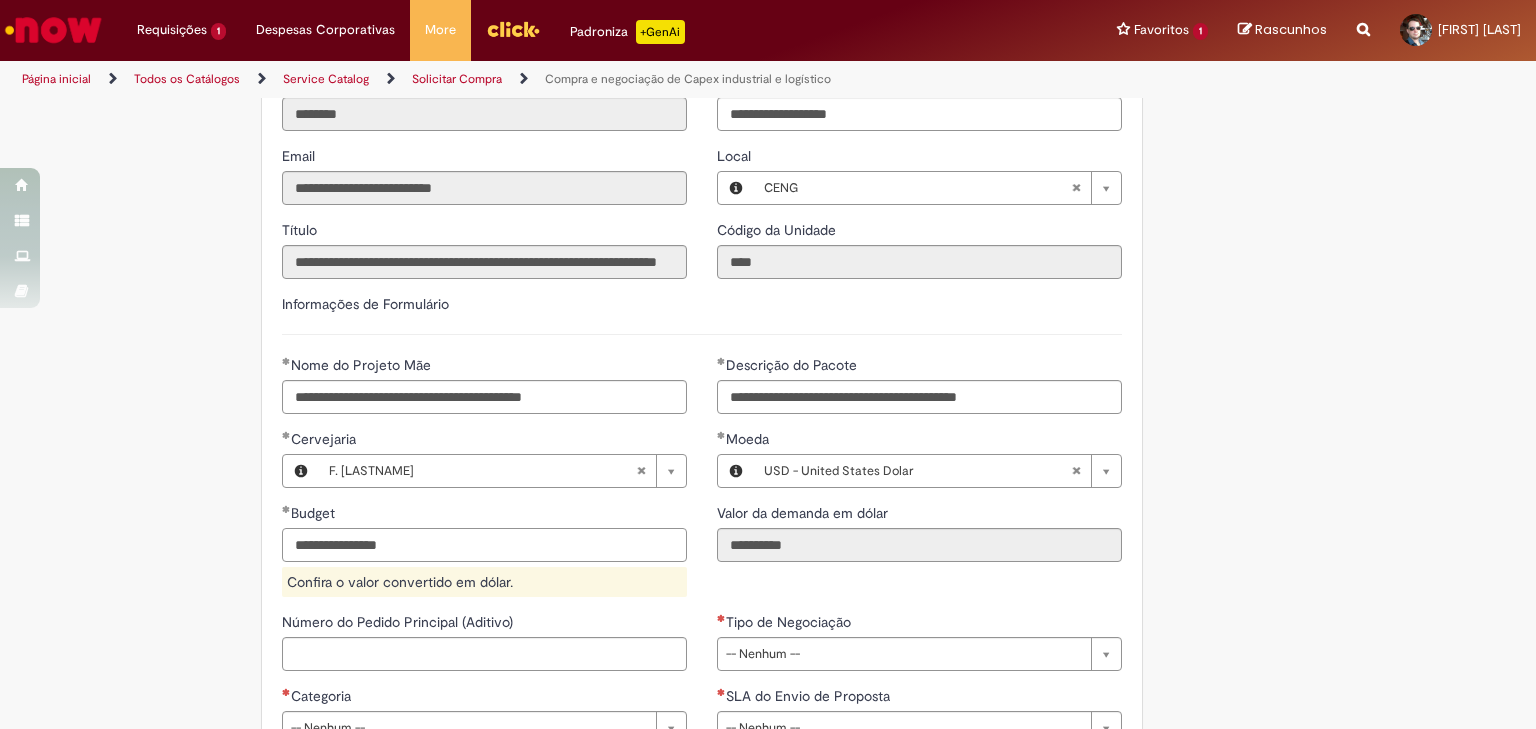 click on "**********" at bounding box center [484, 545] 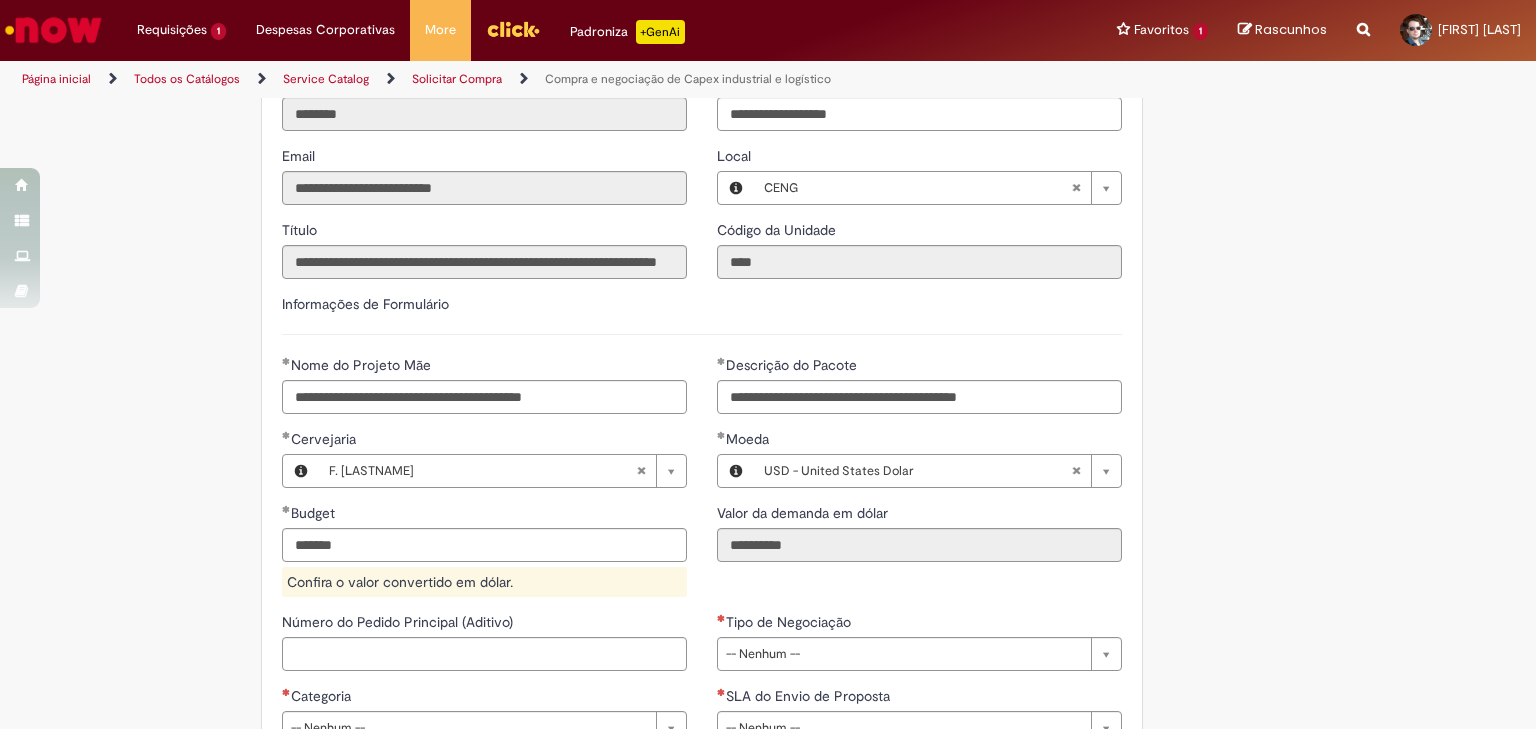 type on "**********" 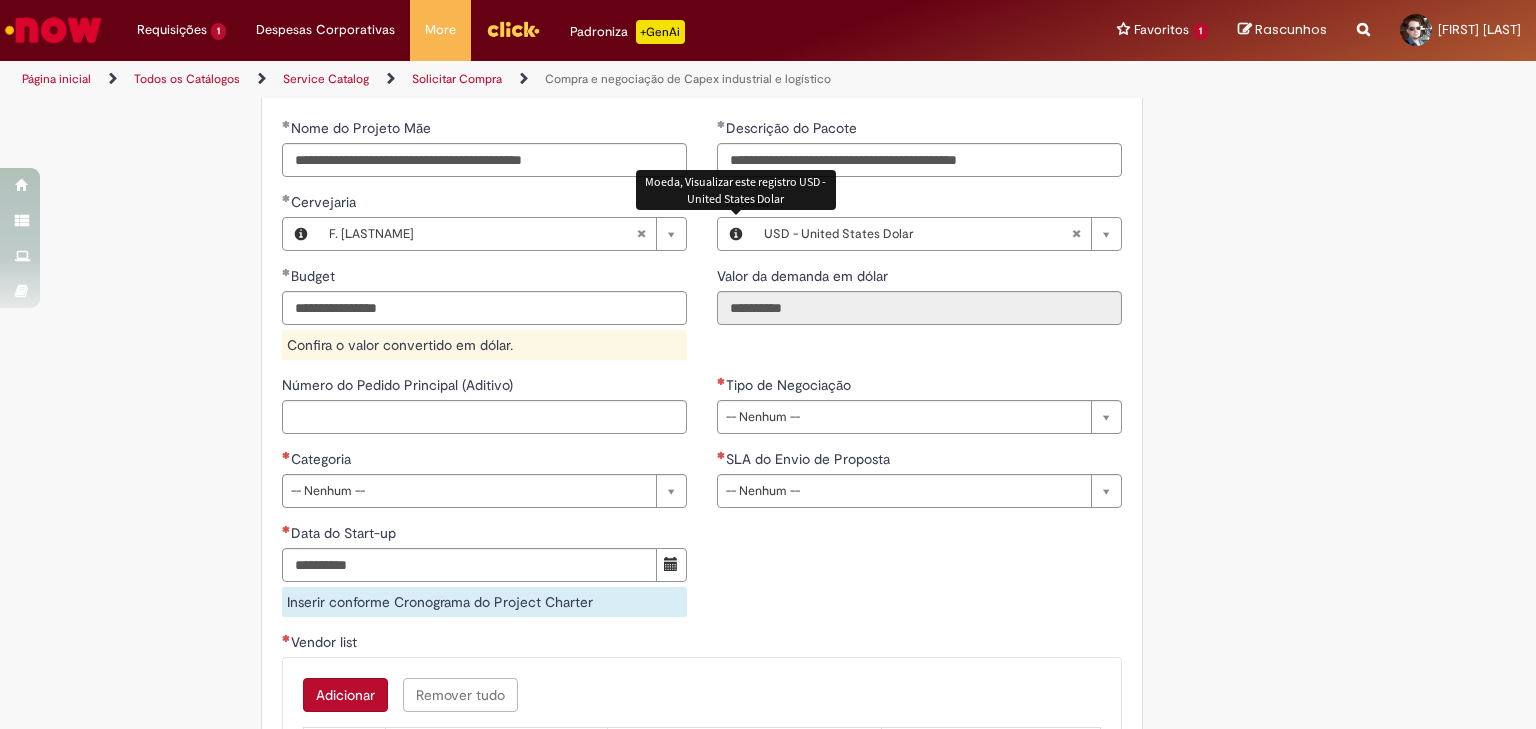 scroll, scrollTop: 960, scrollLeft: 0, axis: vertical 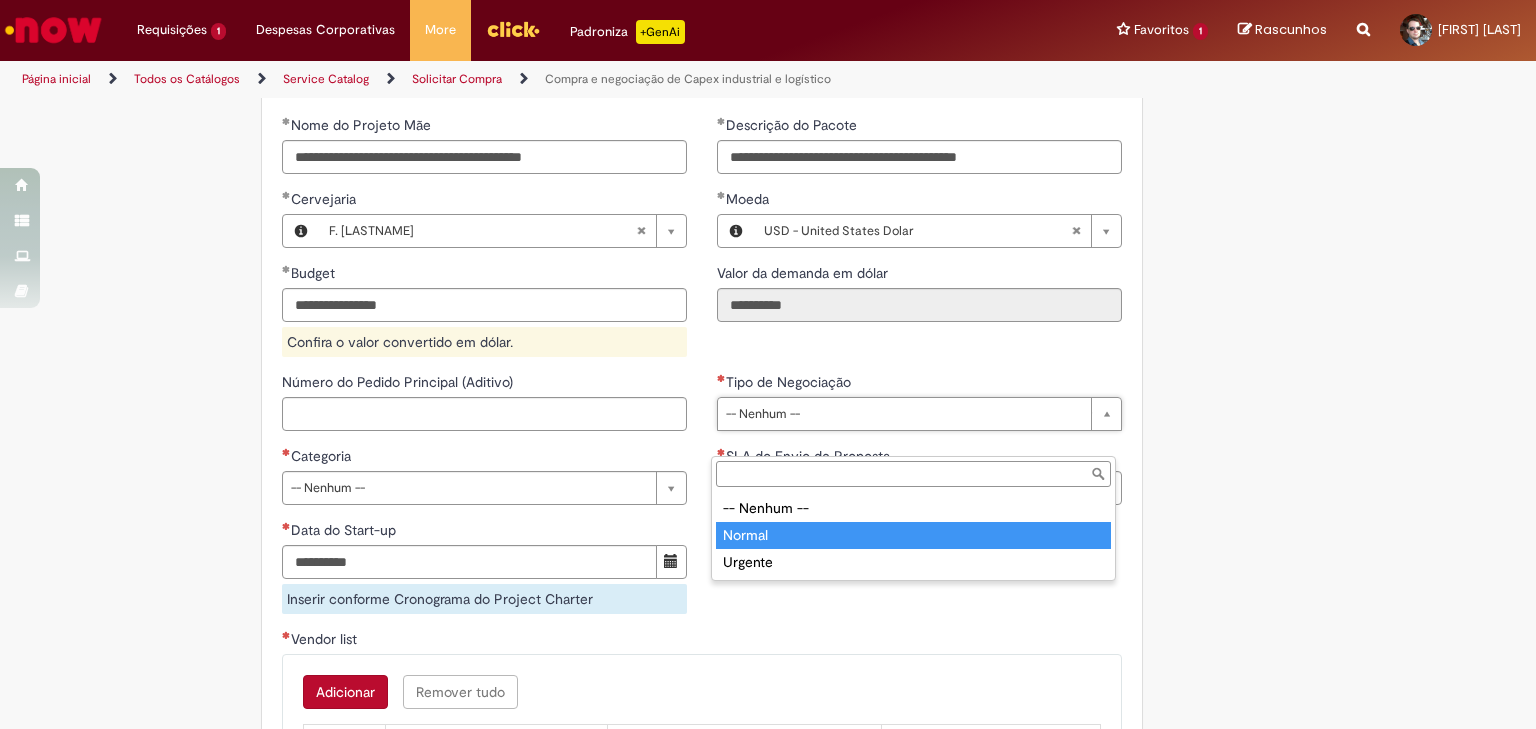 type on "******" 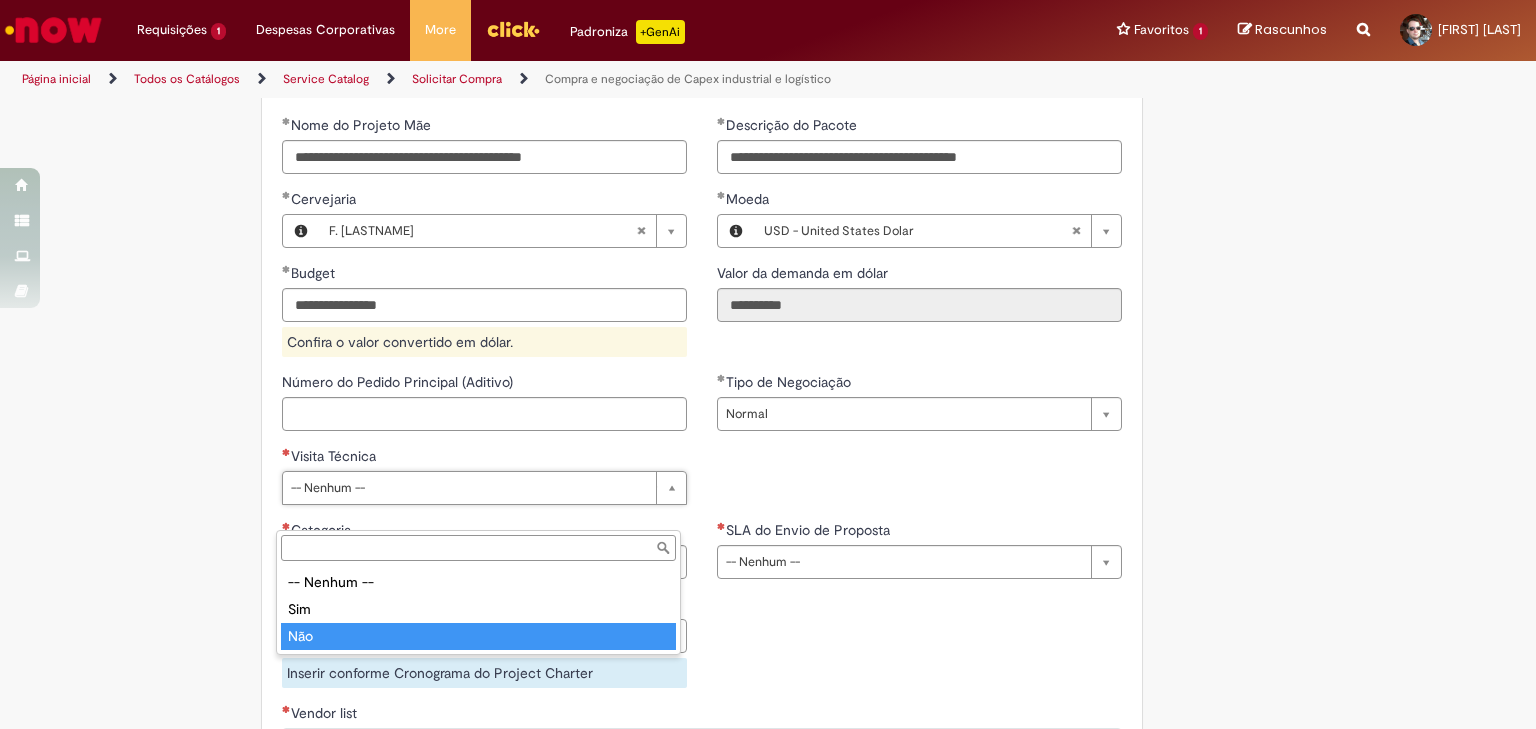 type on "***" 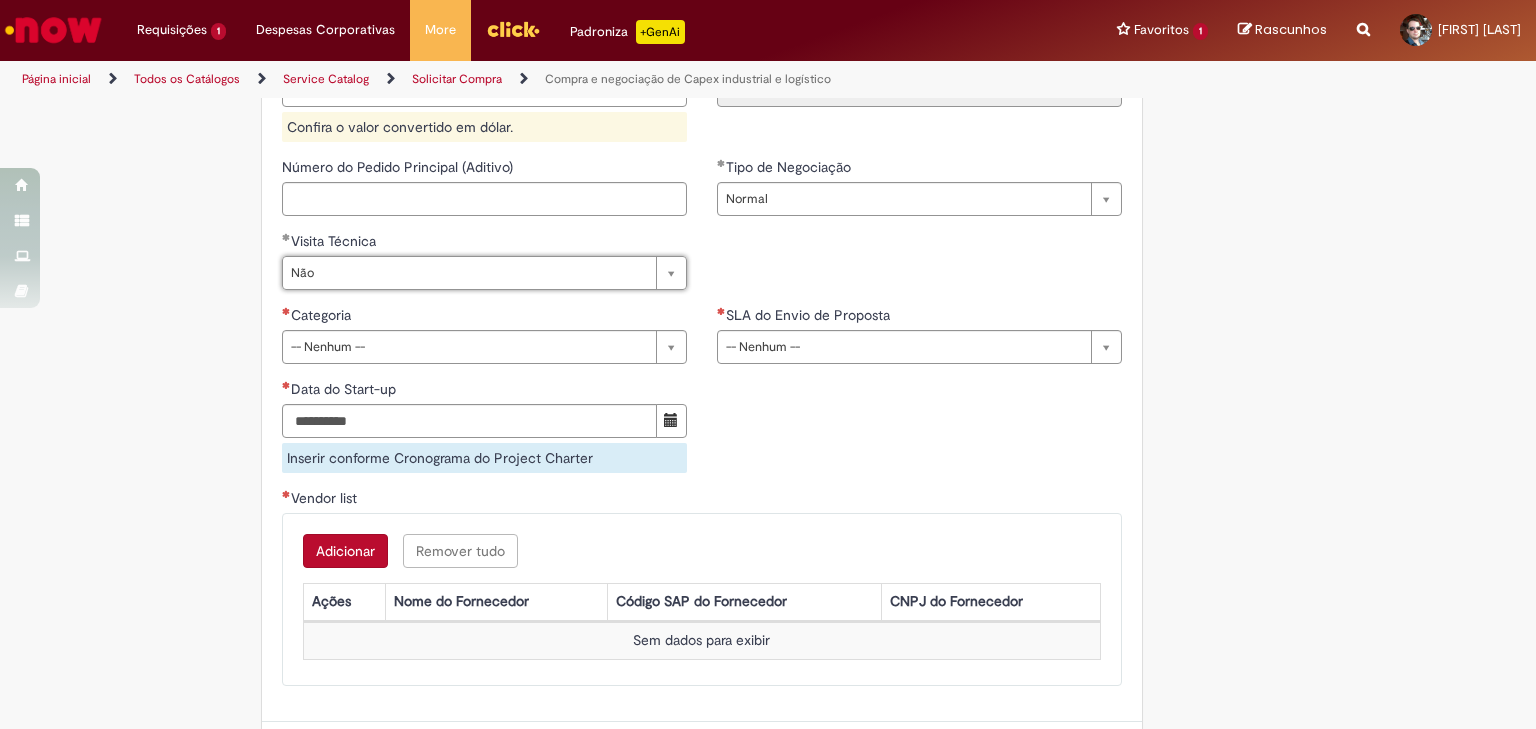scroll, scrollTop: 1200, scrollLeft: 0, axis: vertical 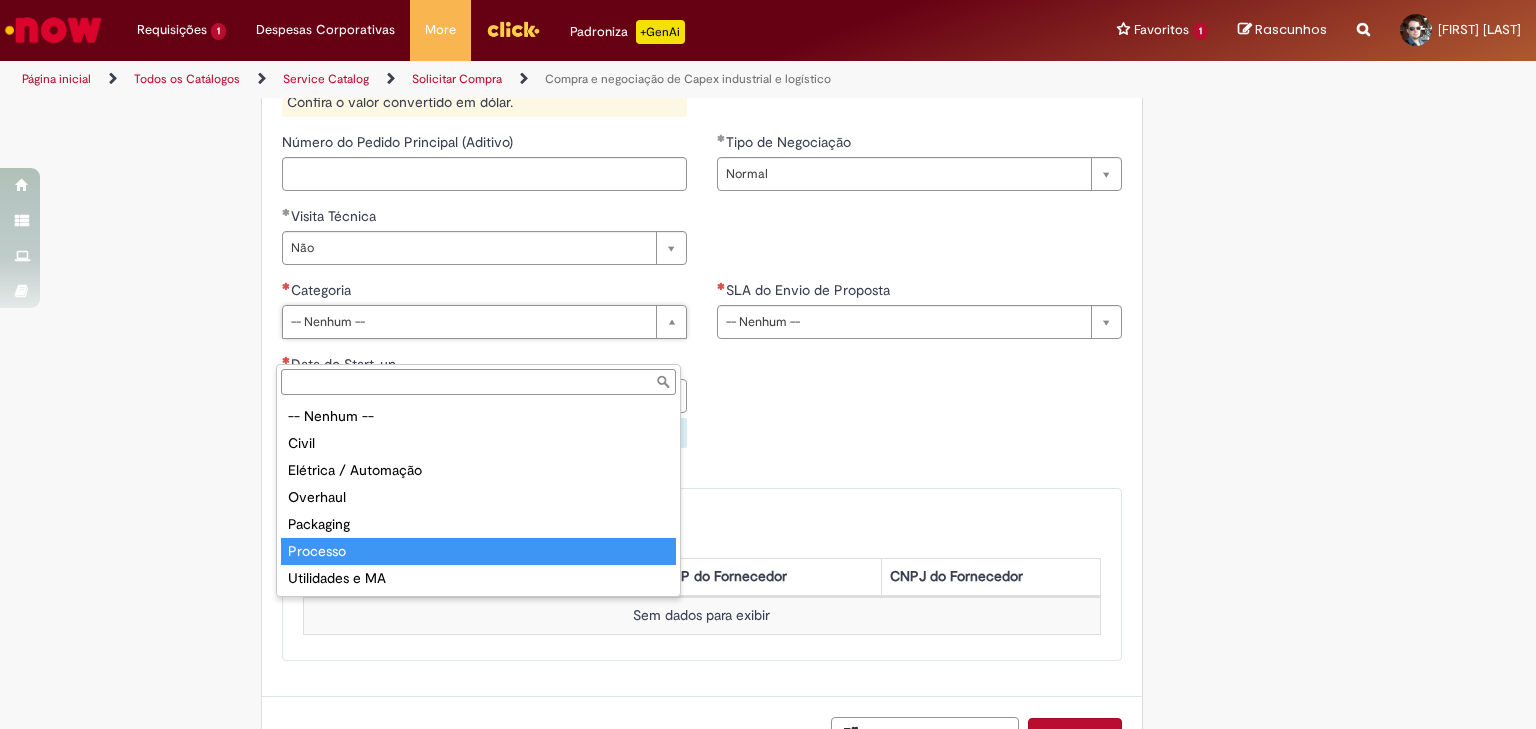 type on "********" 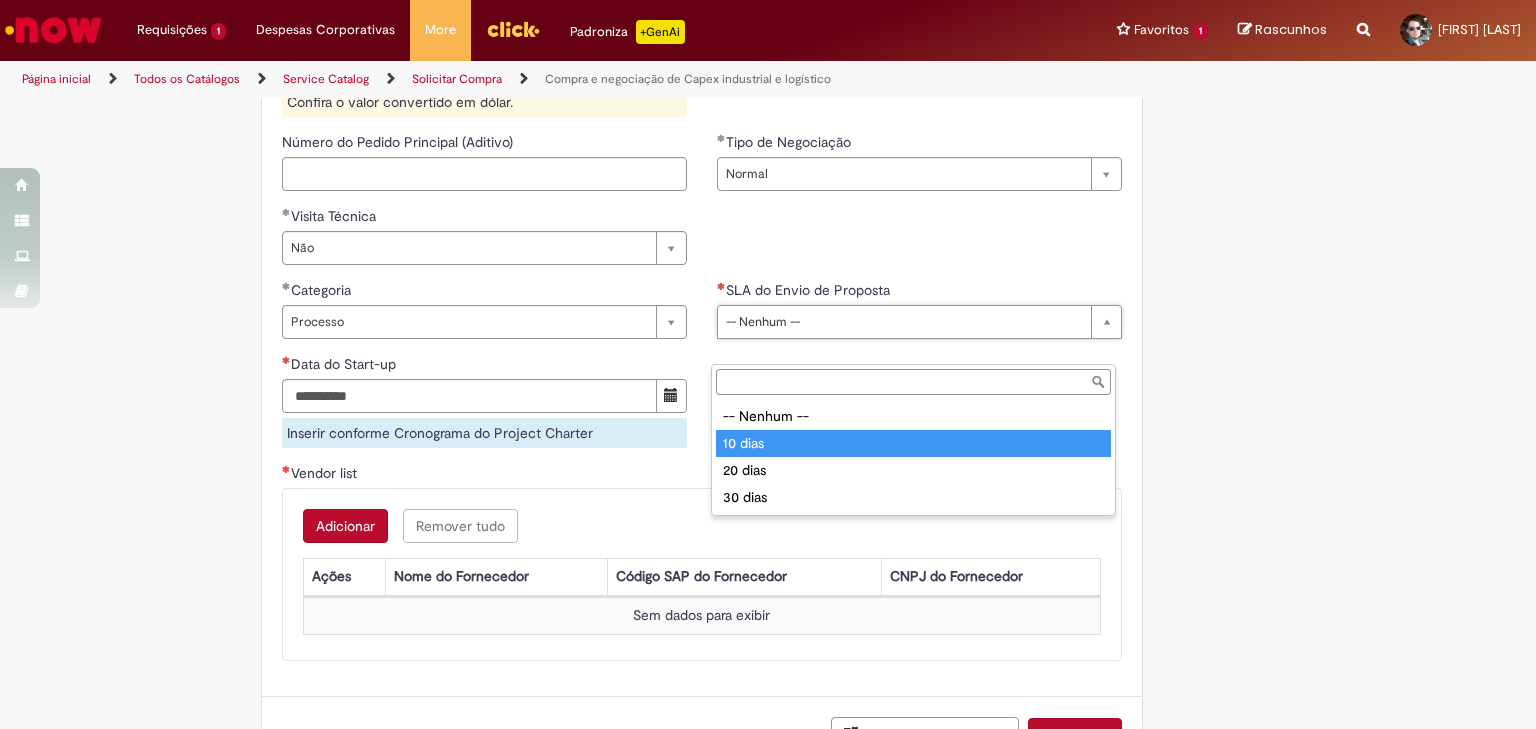 type on "*******" 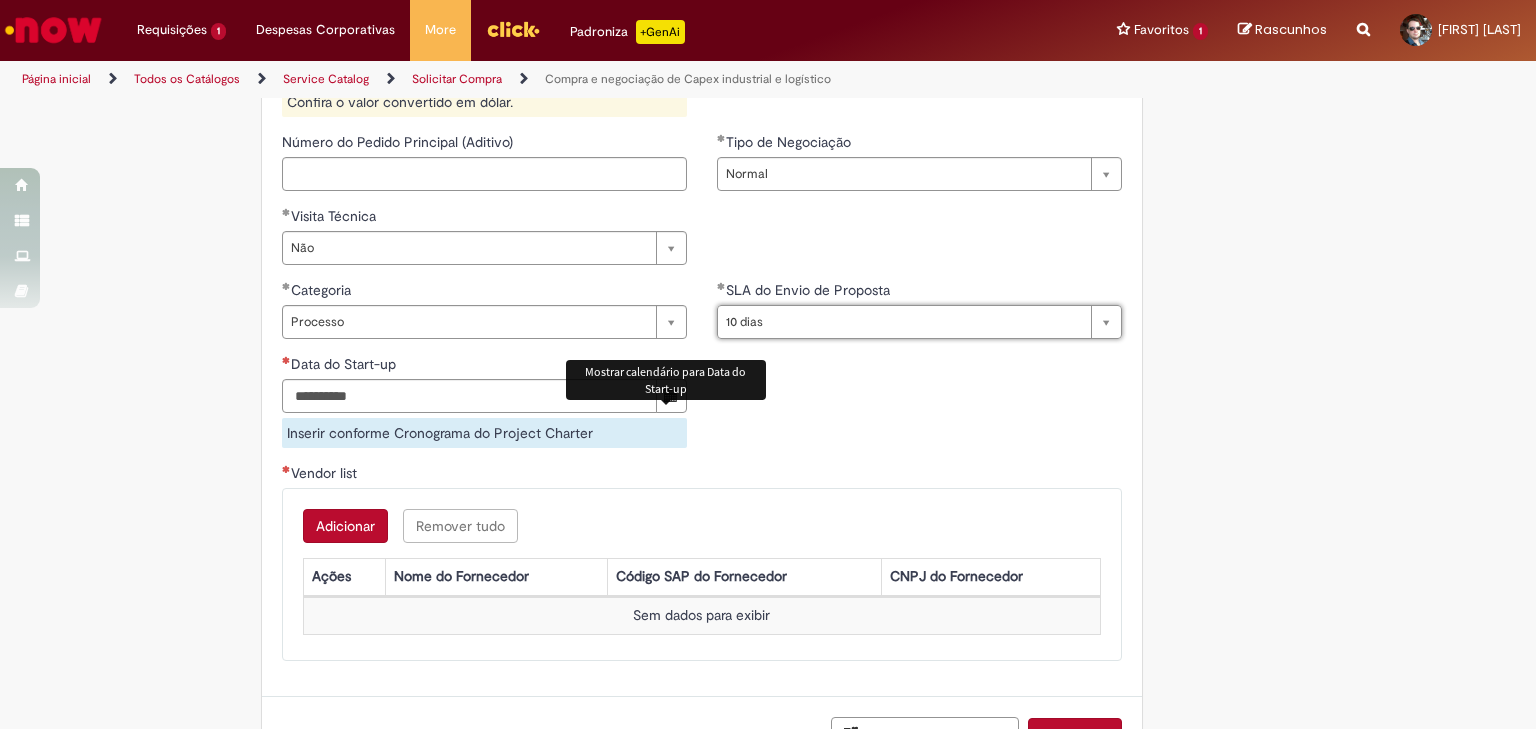click at bounding box center [671, 396] 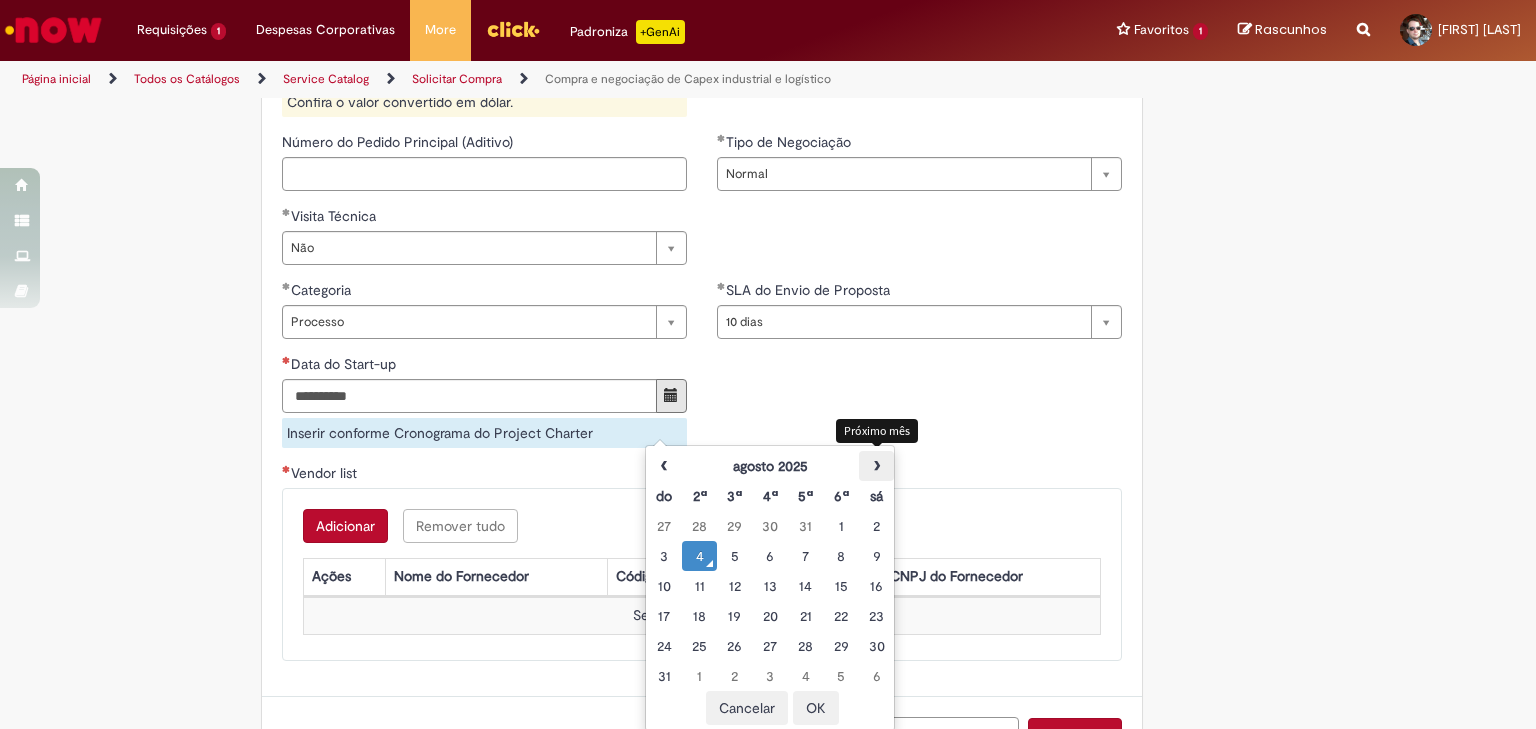 click on "›" at bounding box center (876, 466) 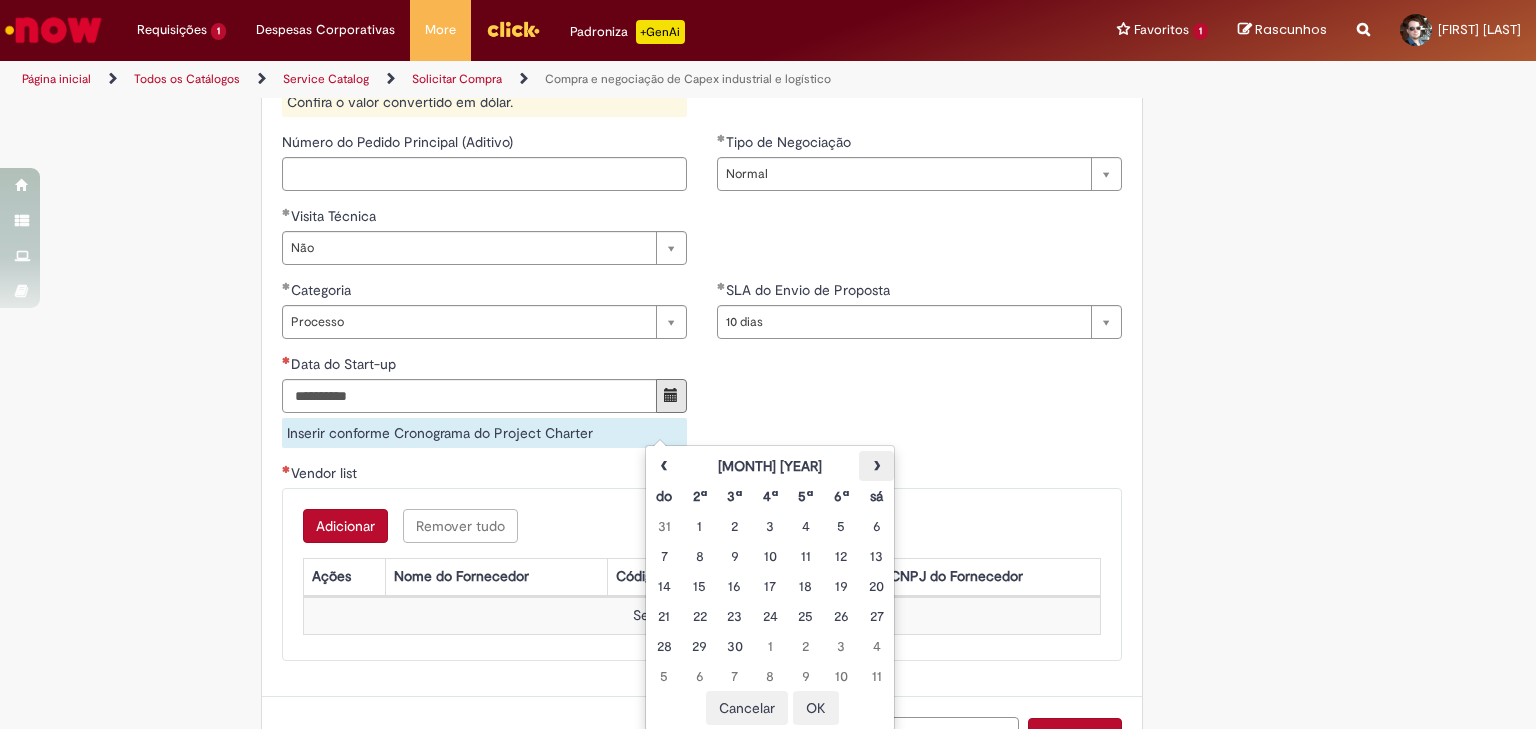 click on "›" at bounding box center (876, 466) 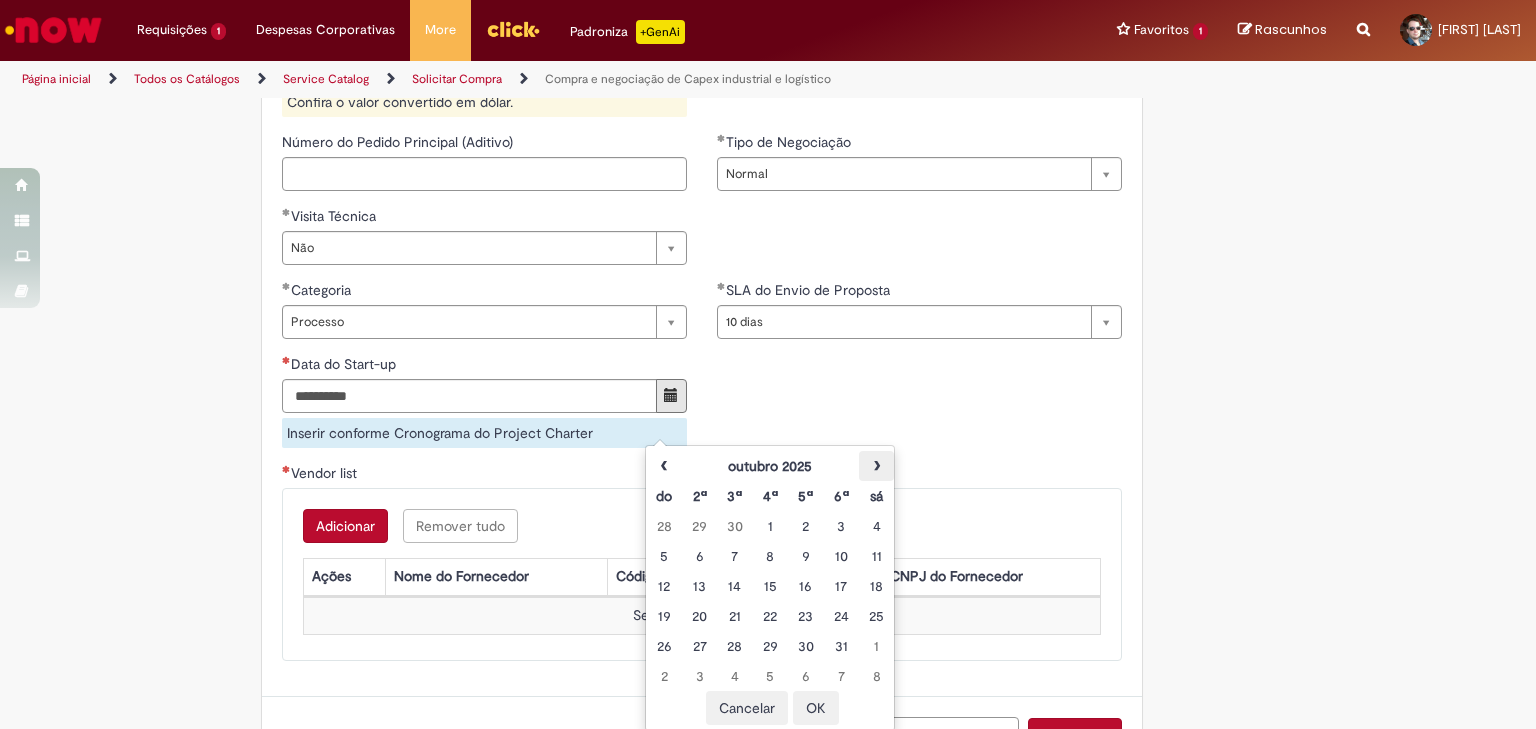 click on "›" at bounding box center (876, 466) 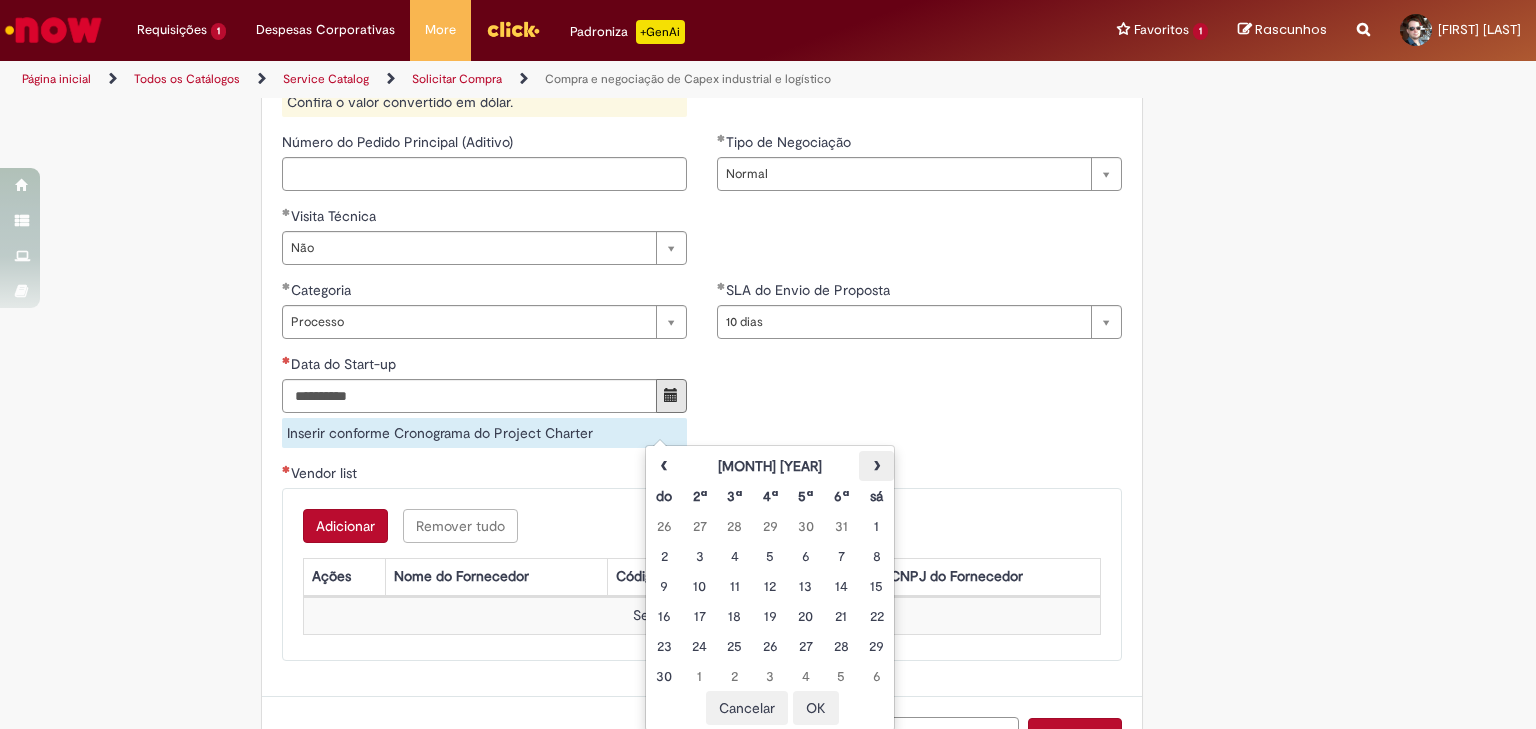 click on "›" at bounding box center (876, 466) 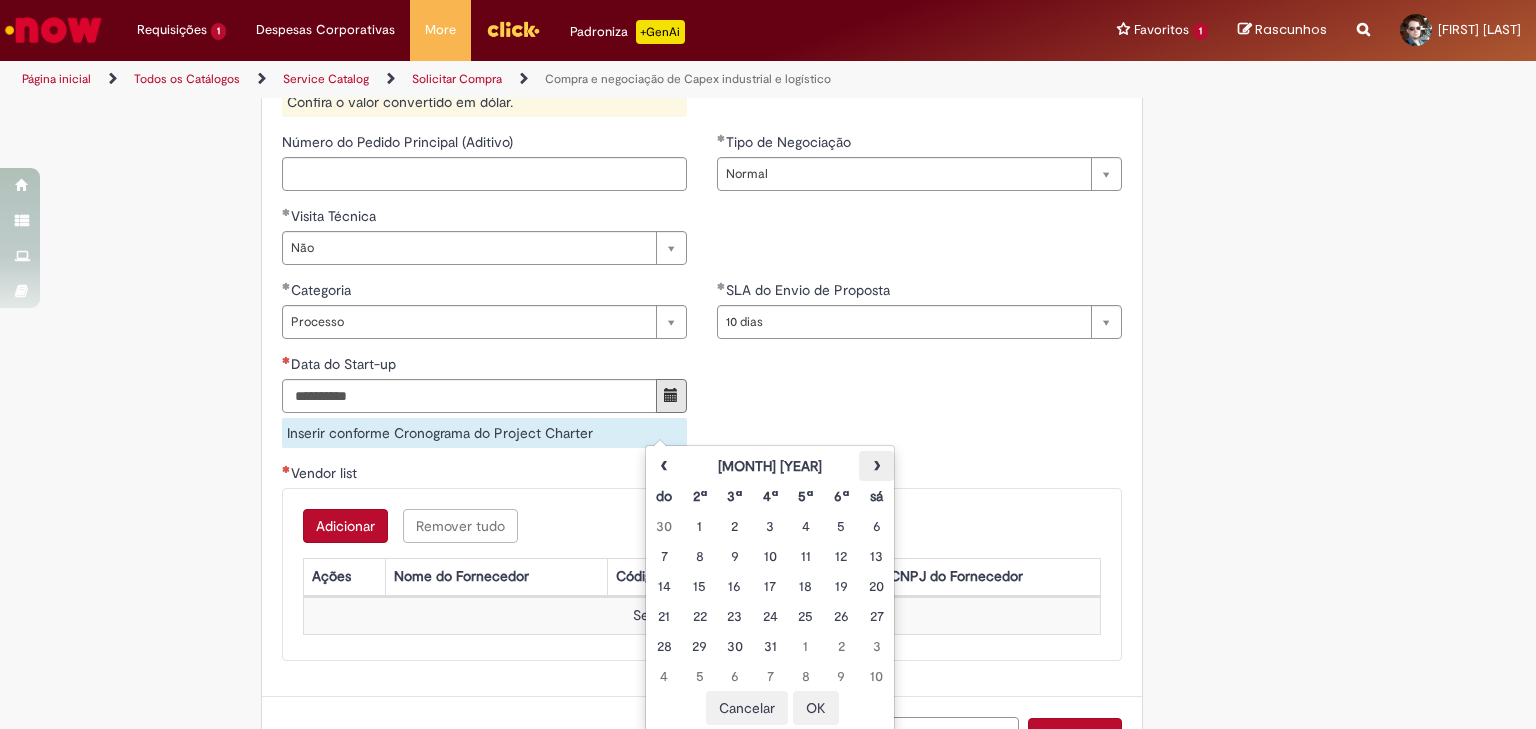 click on "›" at bounding box center (876, 466) 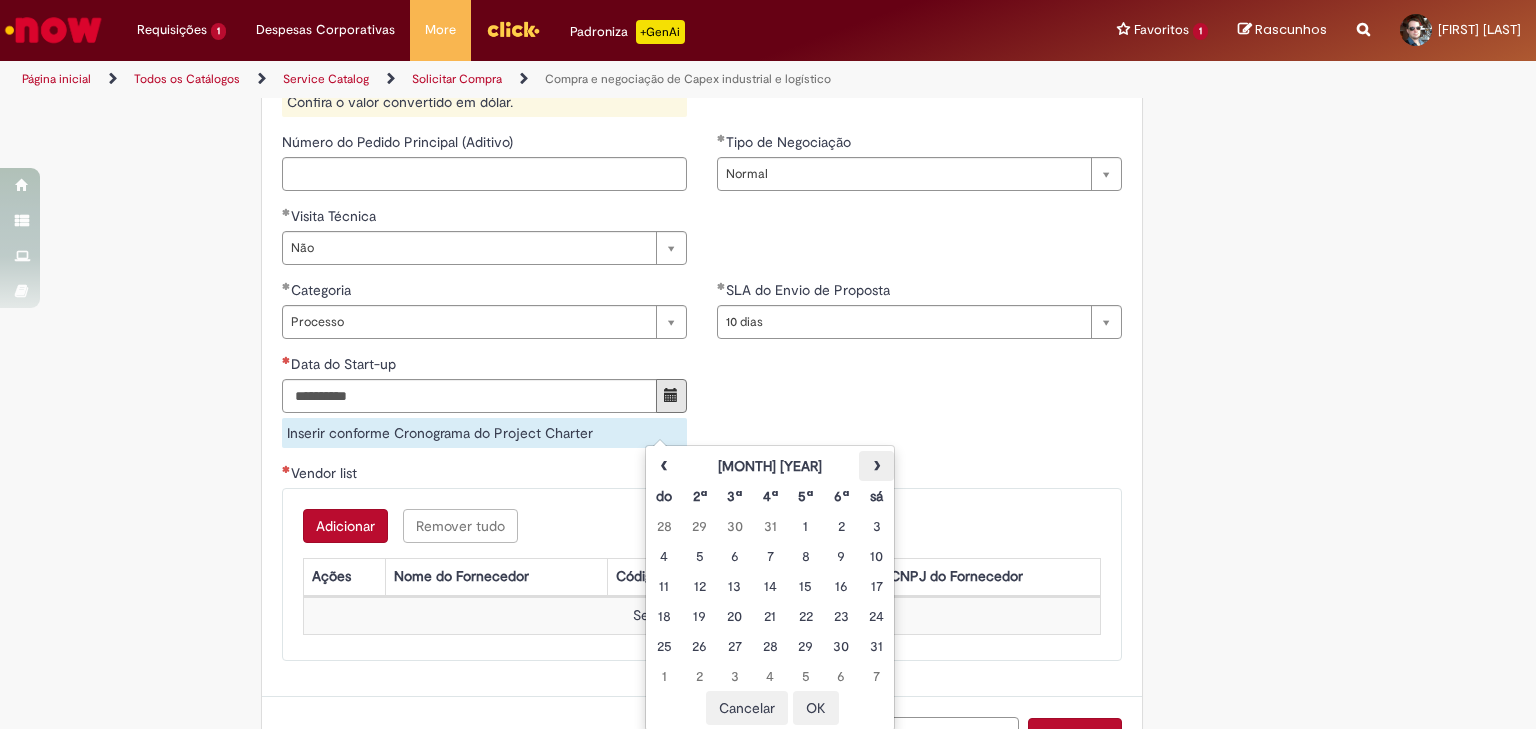 click on "›" at bounding box center (876, 466) 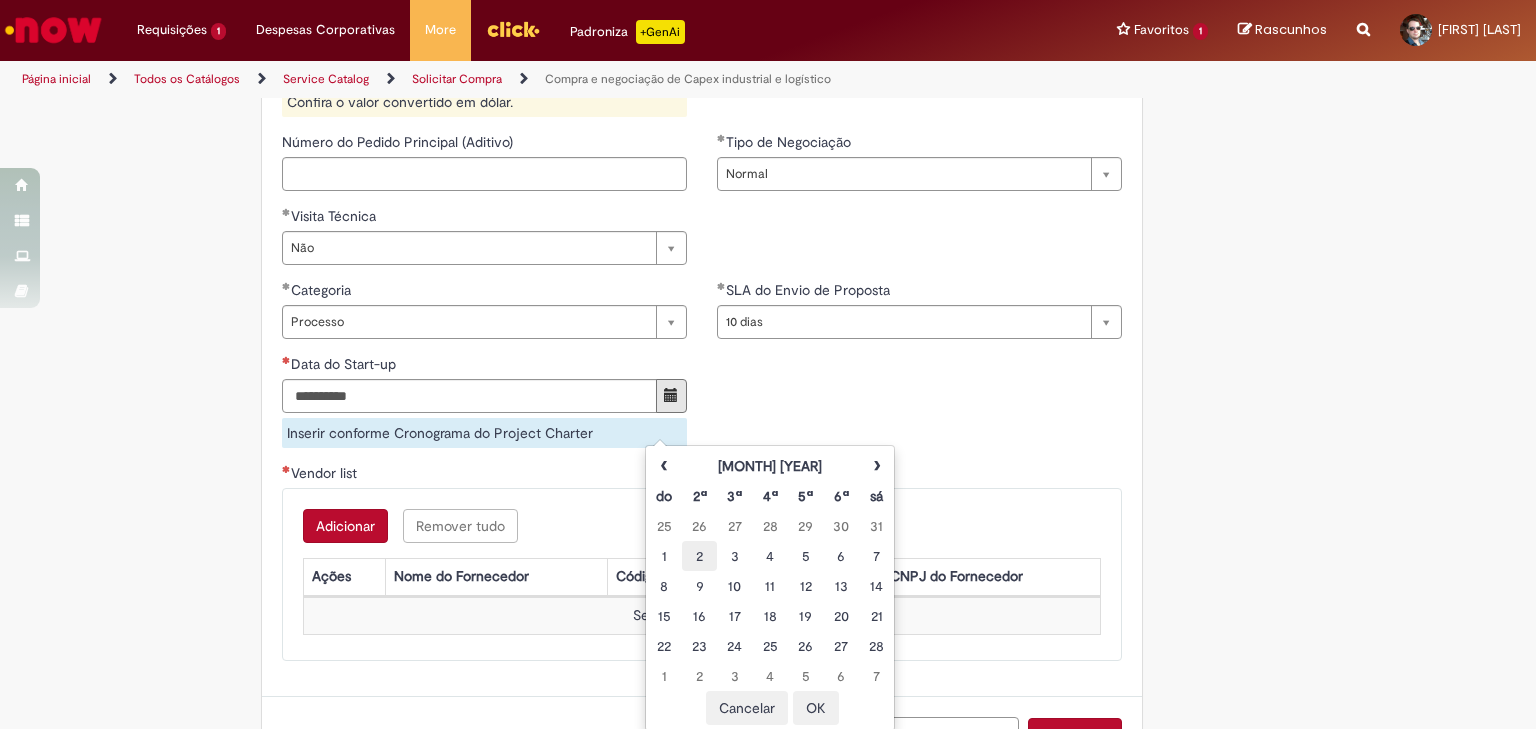 click on "2" at bounding box center (699, 556) 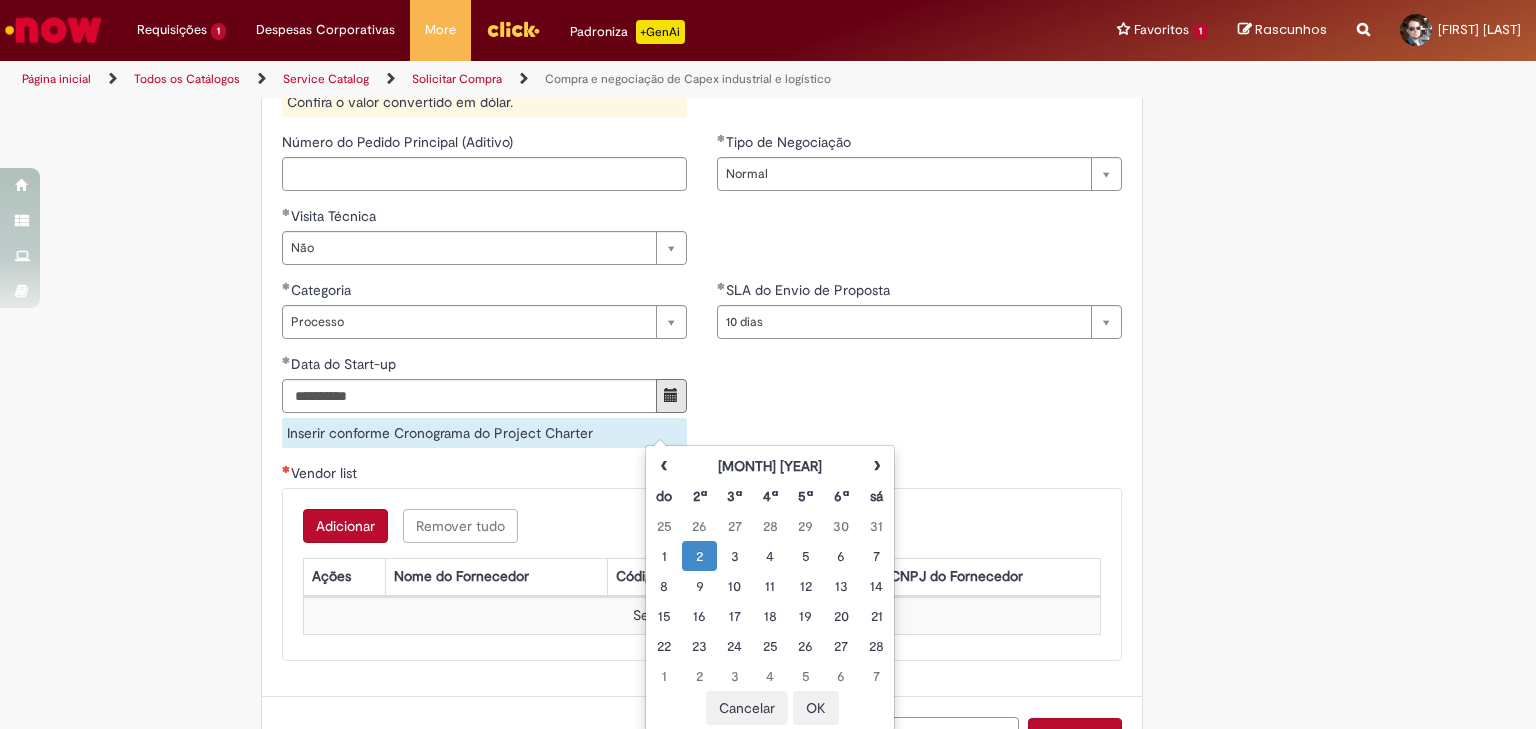 click on "OK" at bounding box center [816, 708] 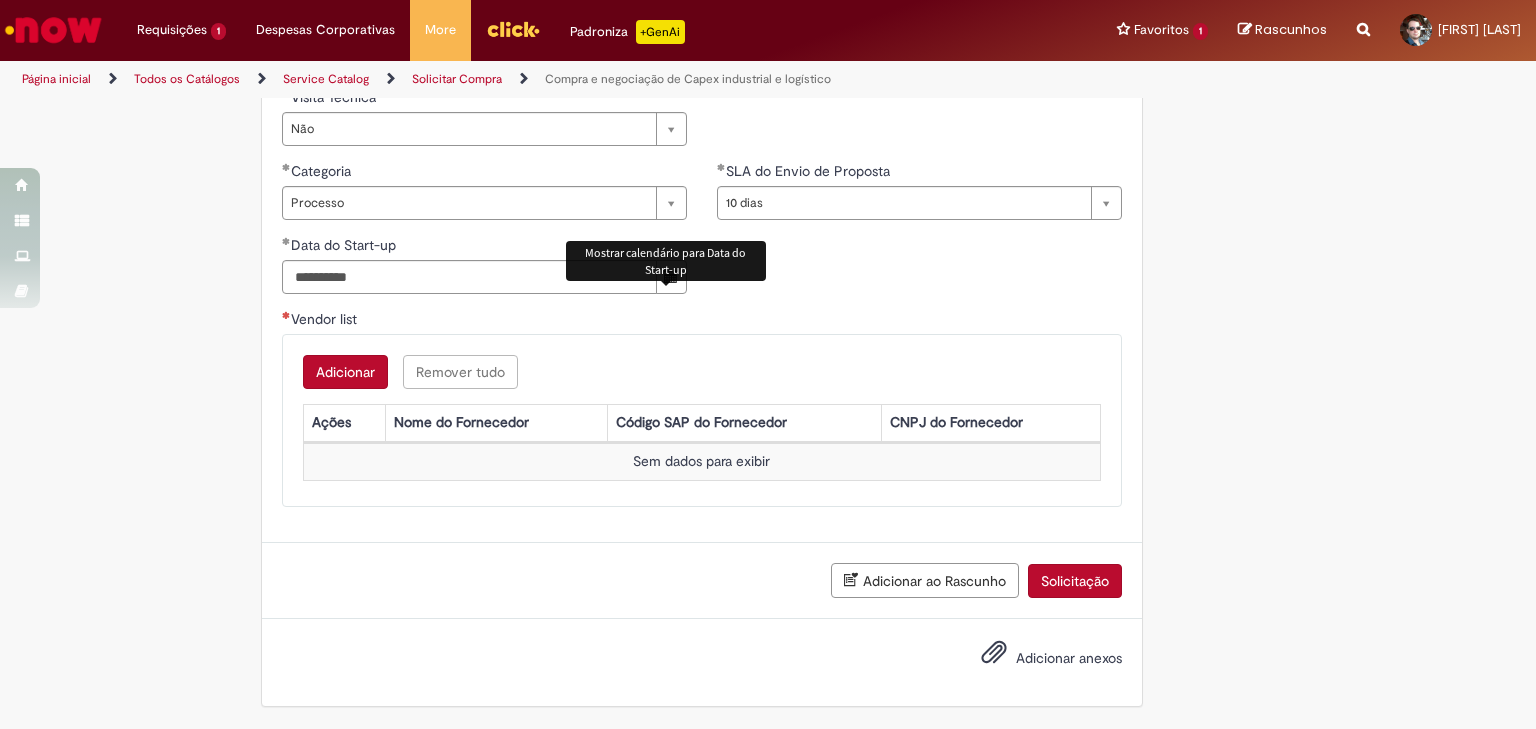 scroll, scrollTop: 1344, scrollLeft: 0, axis: vertical 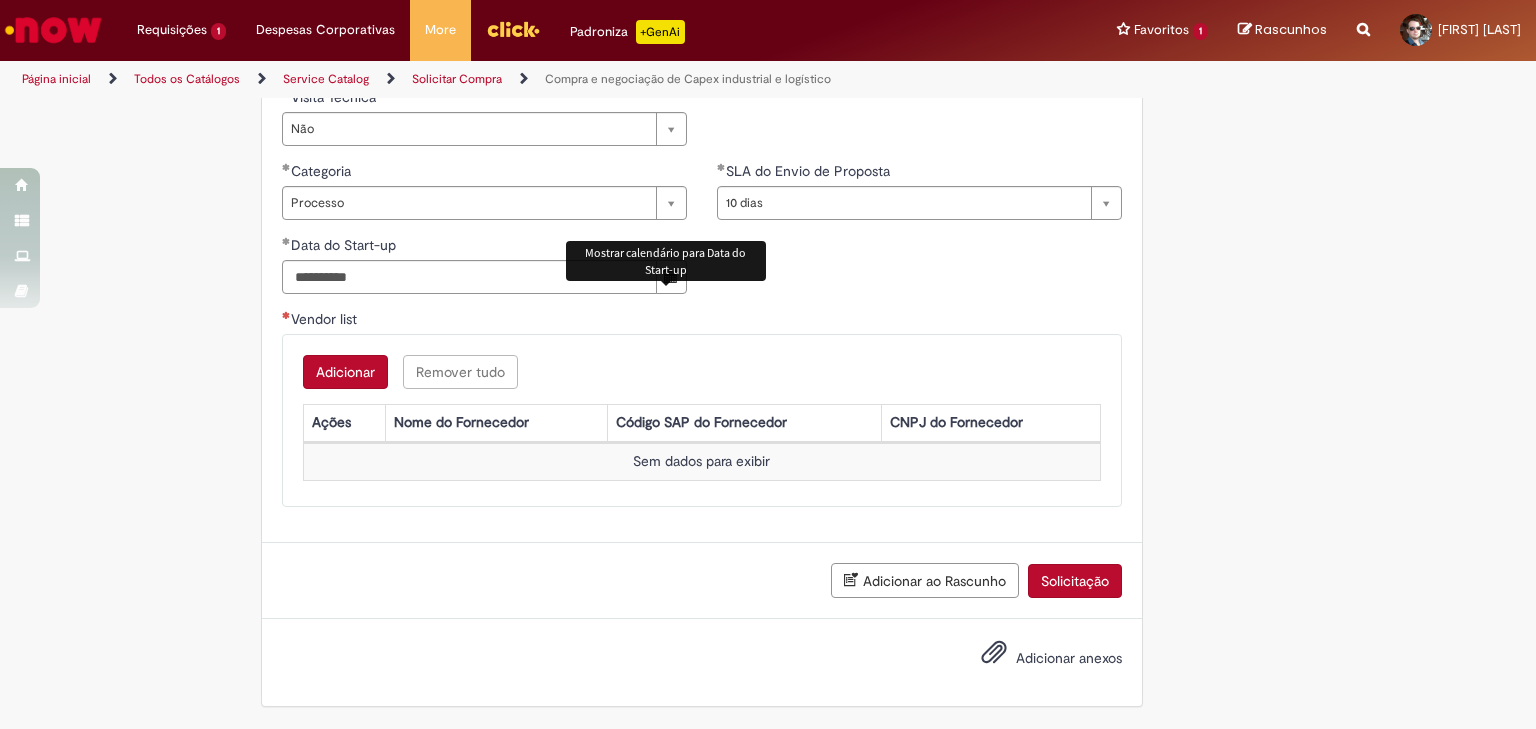 click on "Adicionar" at bounding box center (345, 372) 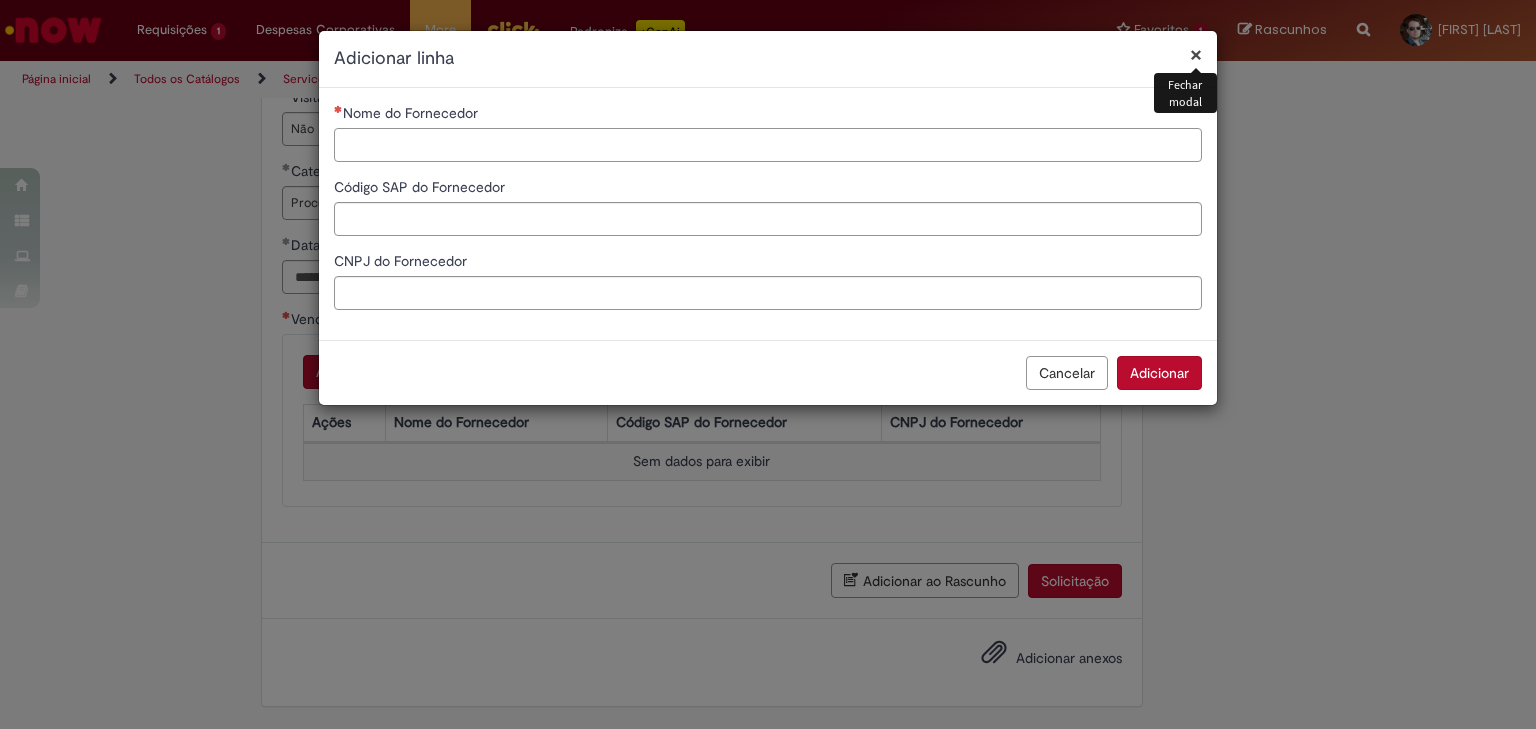 click on "Nome do Fornecedor" at bounding box center (768, 145) 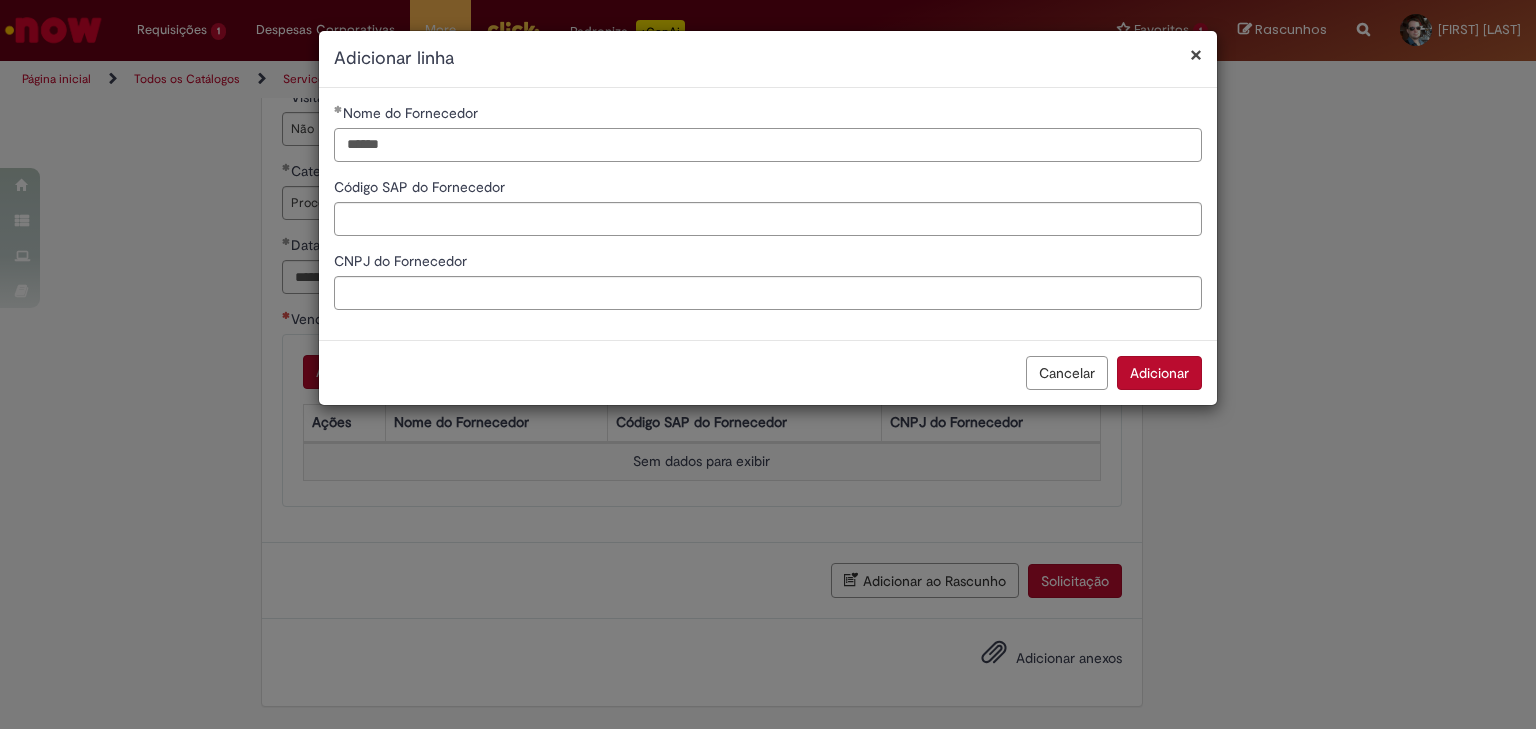 click on "*****" at bounding box center [768, 145] 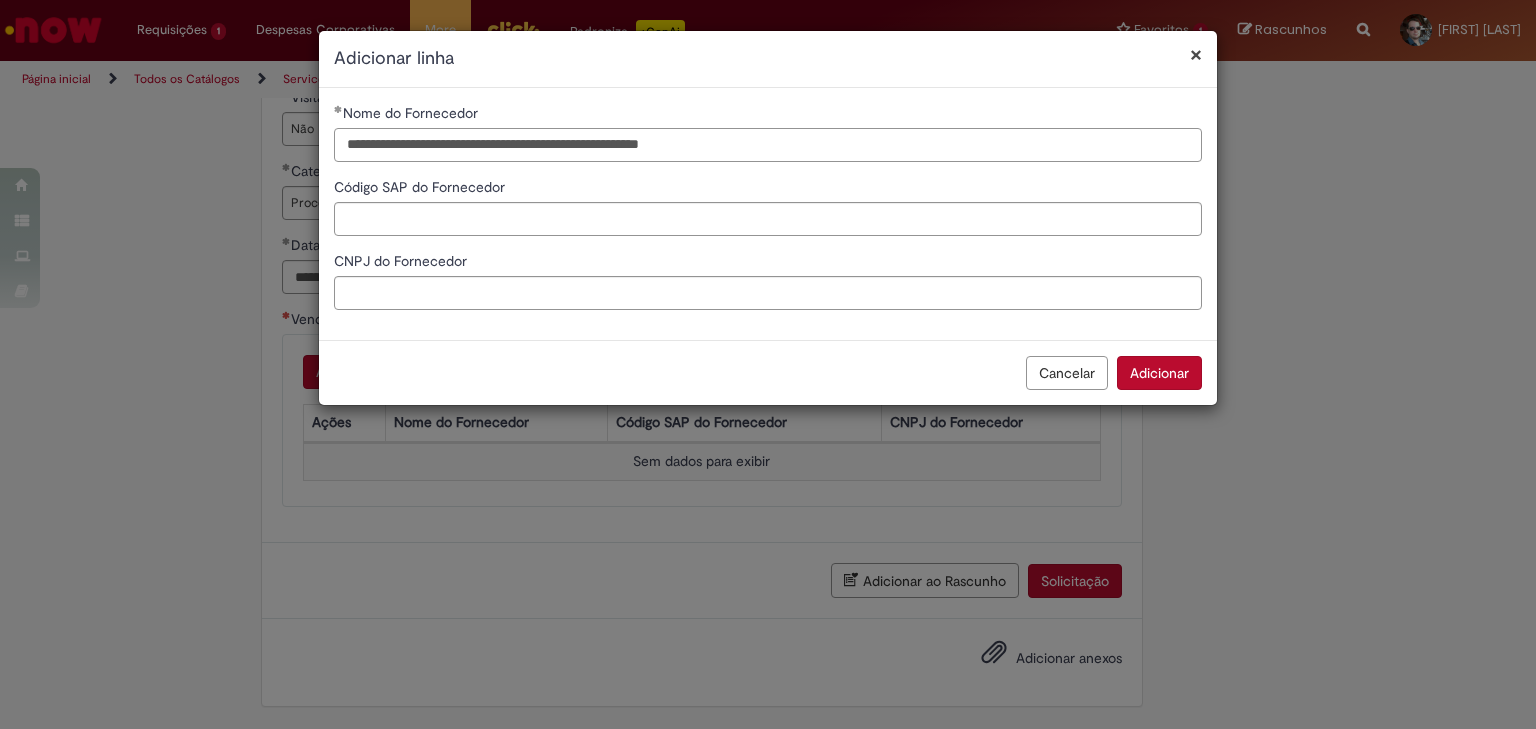 drag, startPoint x: 752, startPoint y: 145, endPoint x: 667, endPoint y: 150, distance: 85.146935 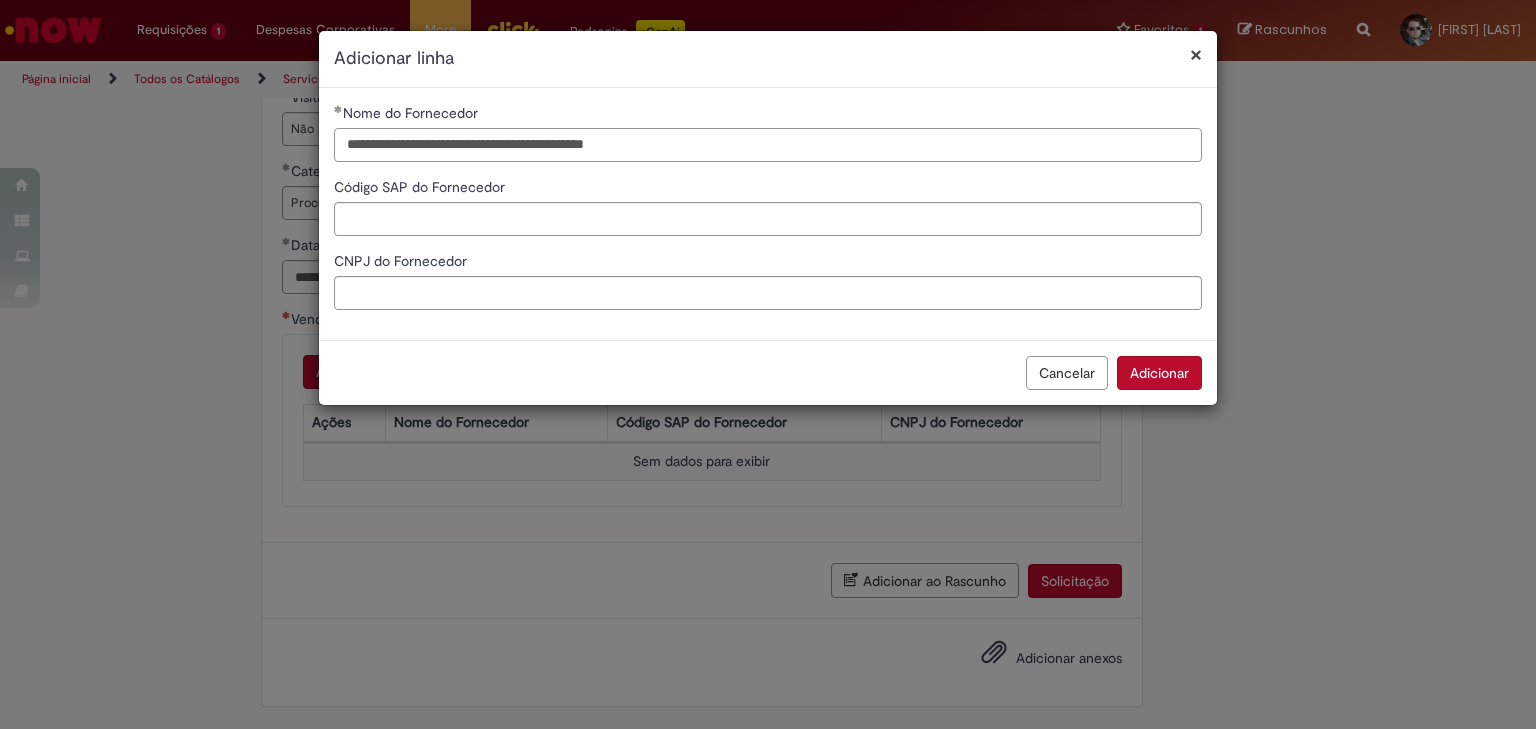 click on "**********" at bounding box center (768, 145) 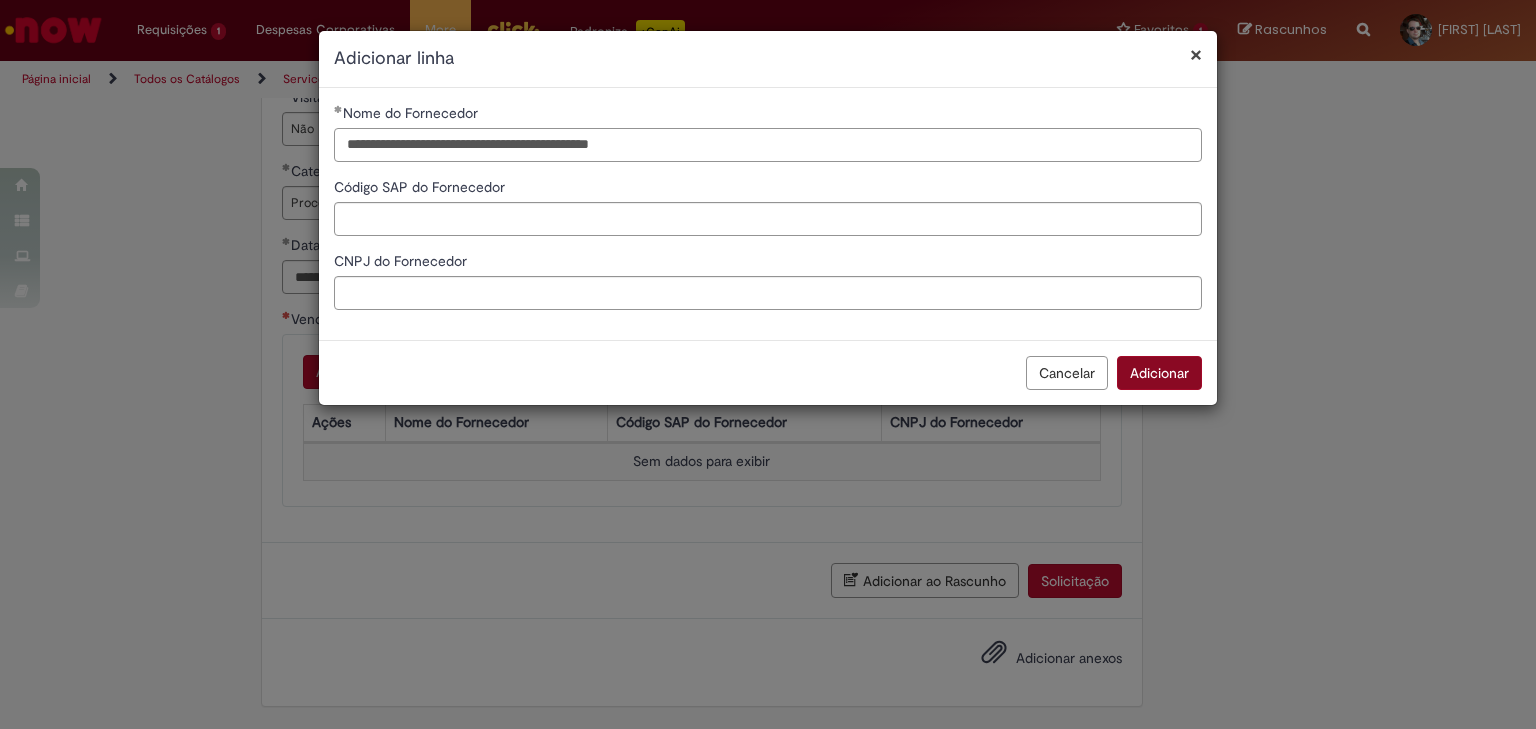 type on "**********" 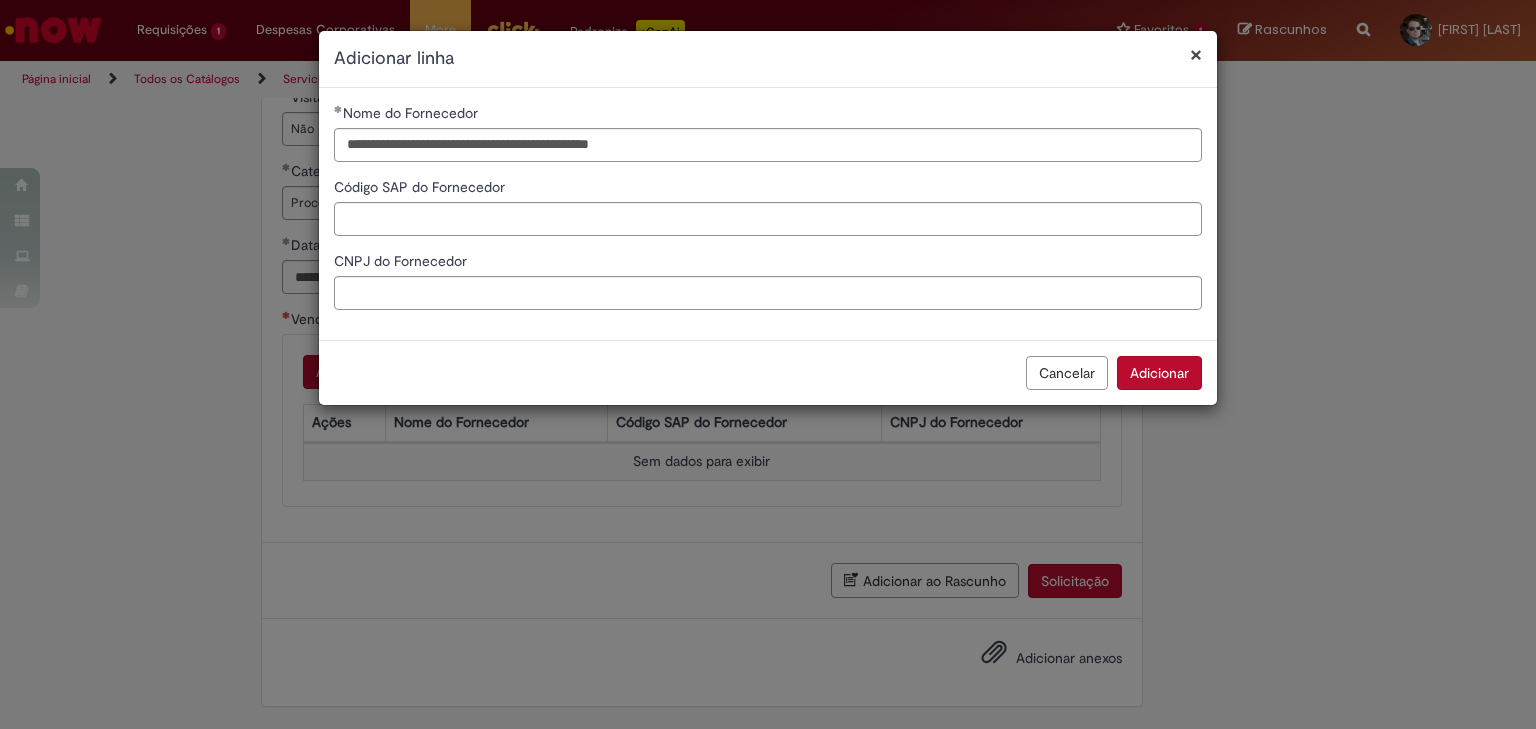click on "Adicionar" at bounding box center [1159, 373] 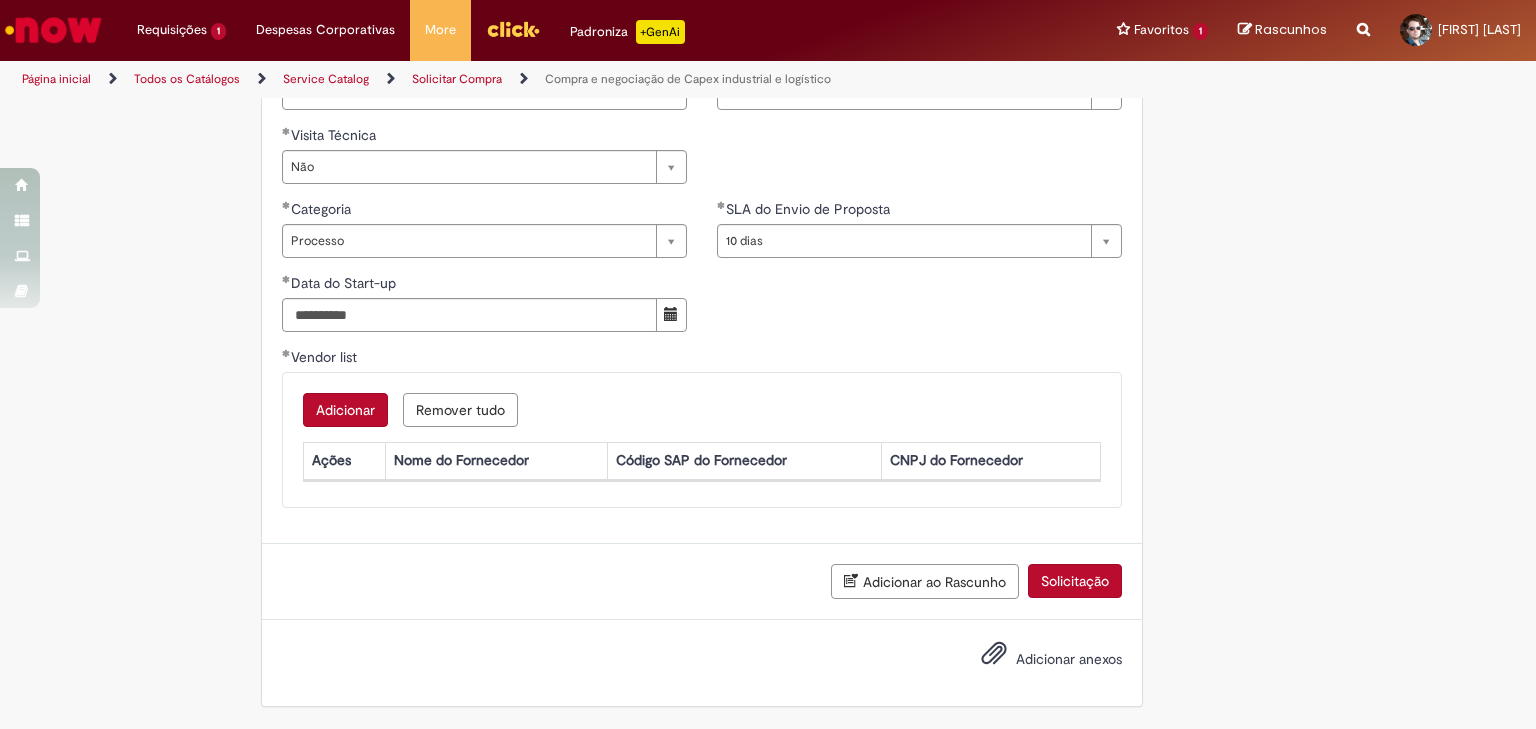 scroll, scrollTop: 1344, scrollLeft: 0, axis: vertical 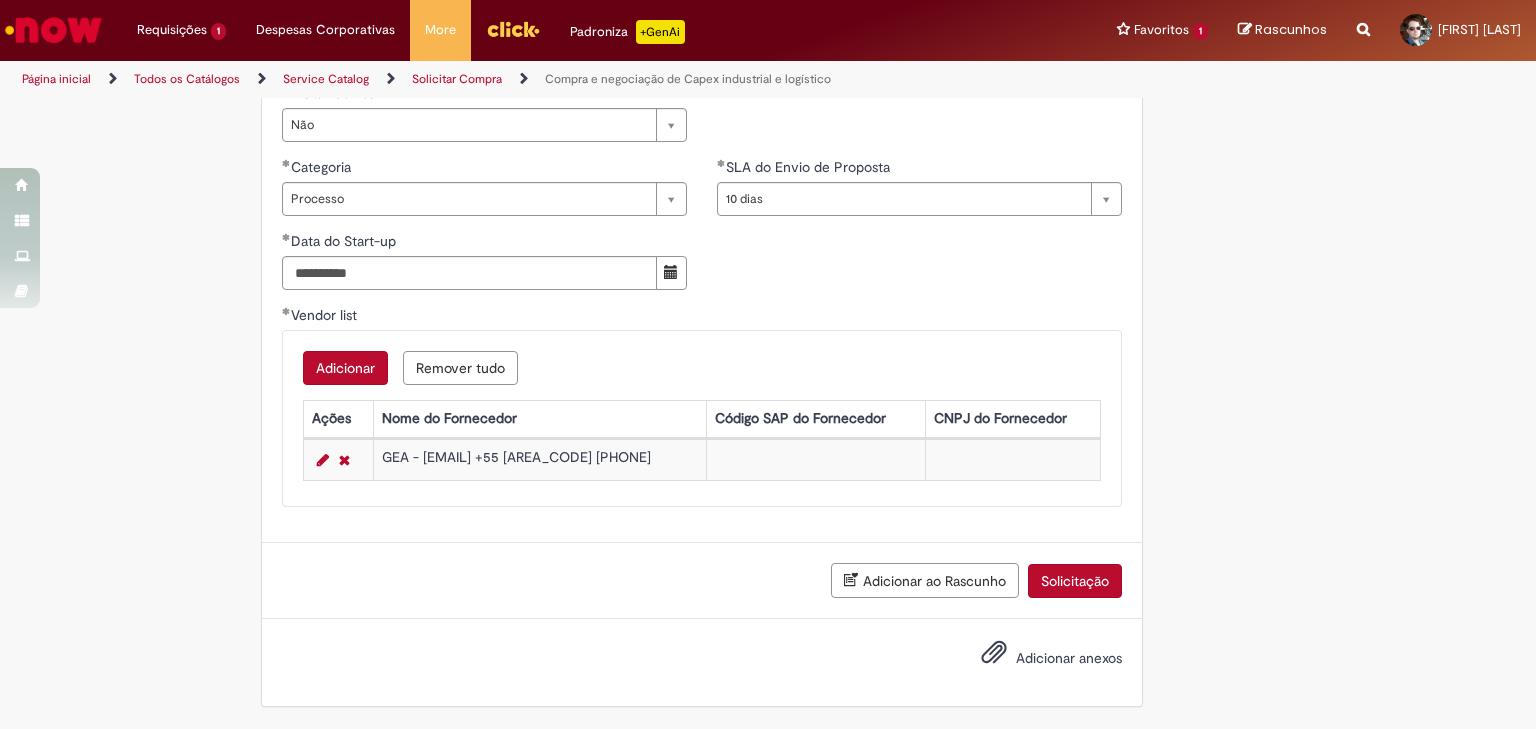click on "Adicionar" at bounding box center [345, 368] 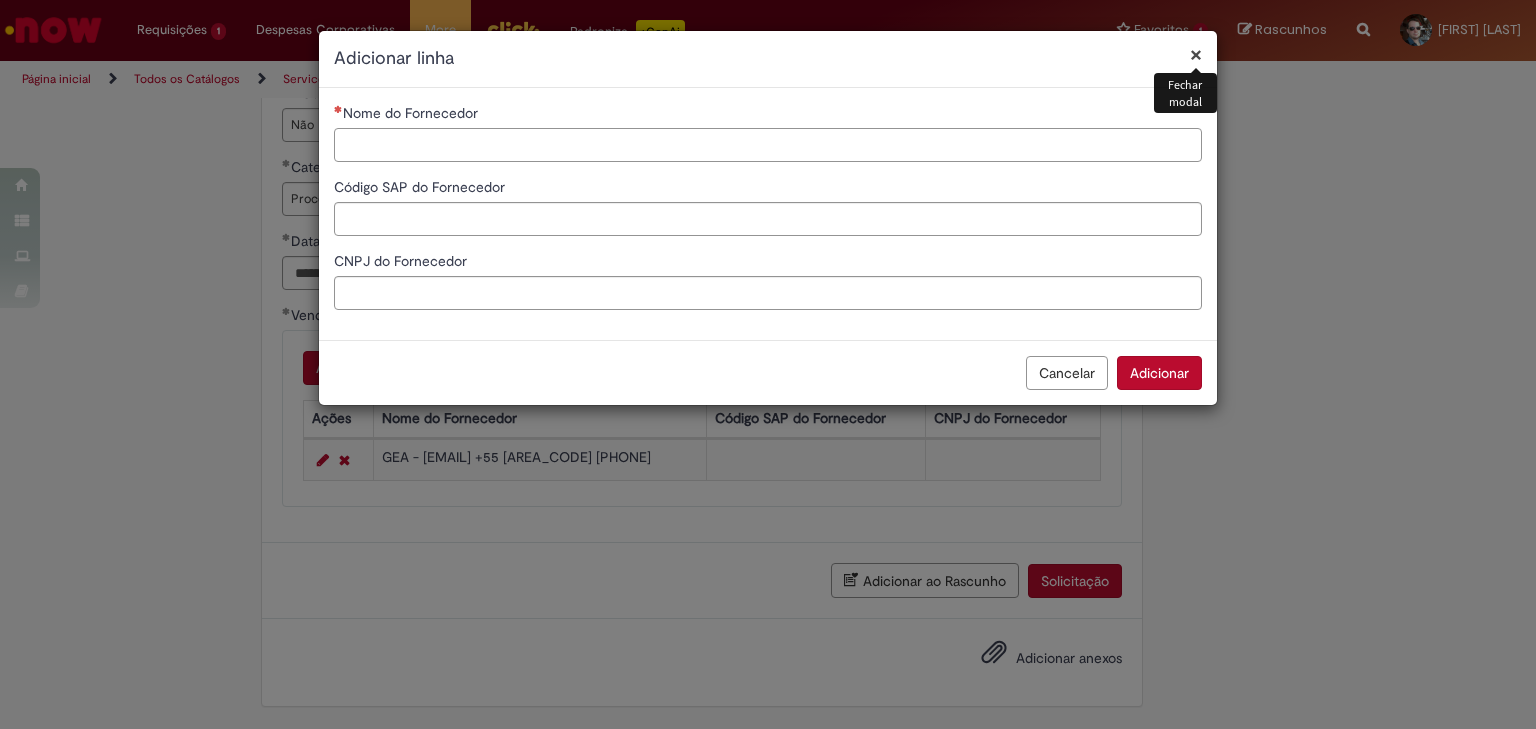 click on "Nome do Fornecedor" at bounding box center (768, 145) 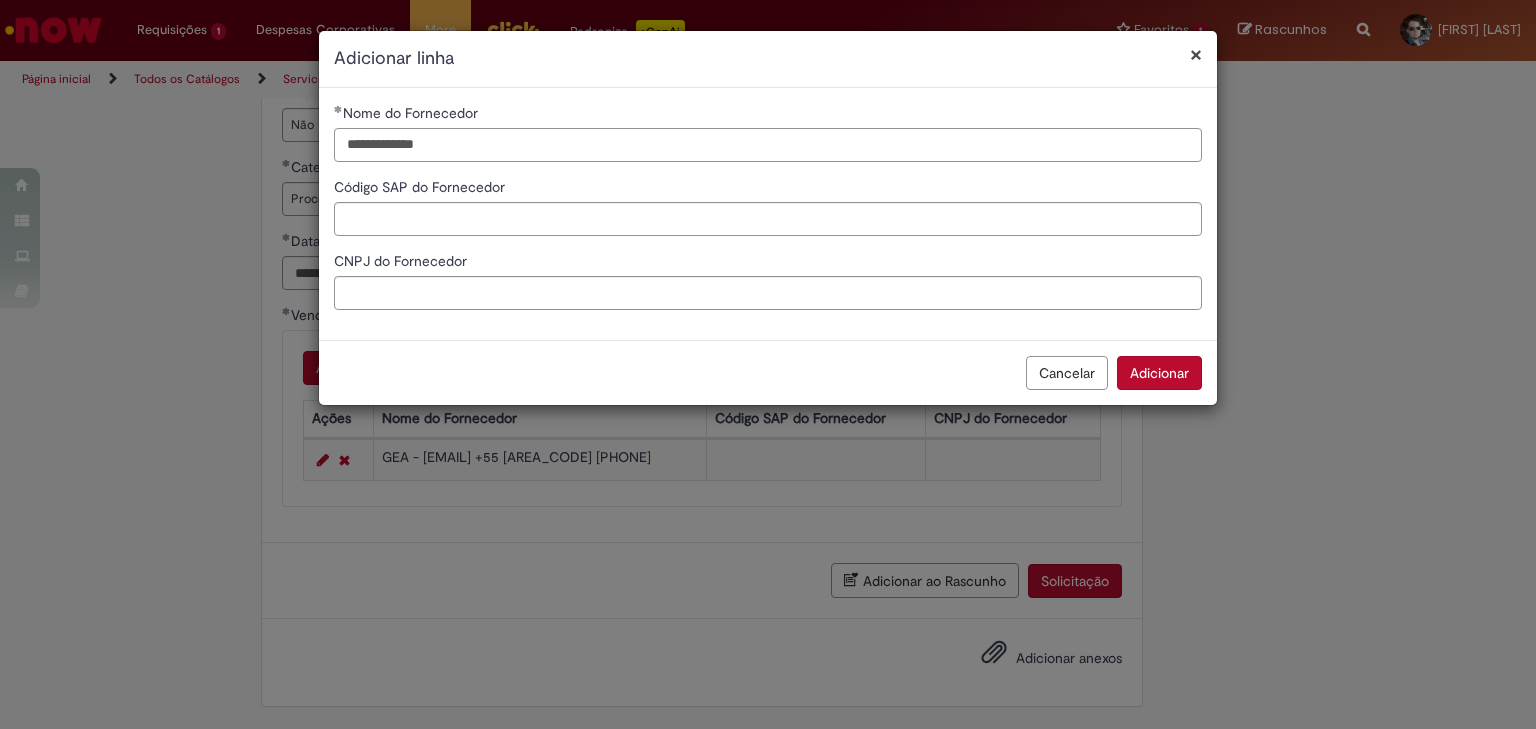 paste on "**********" 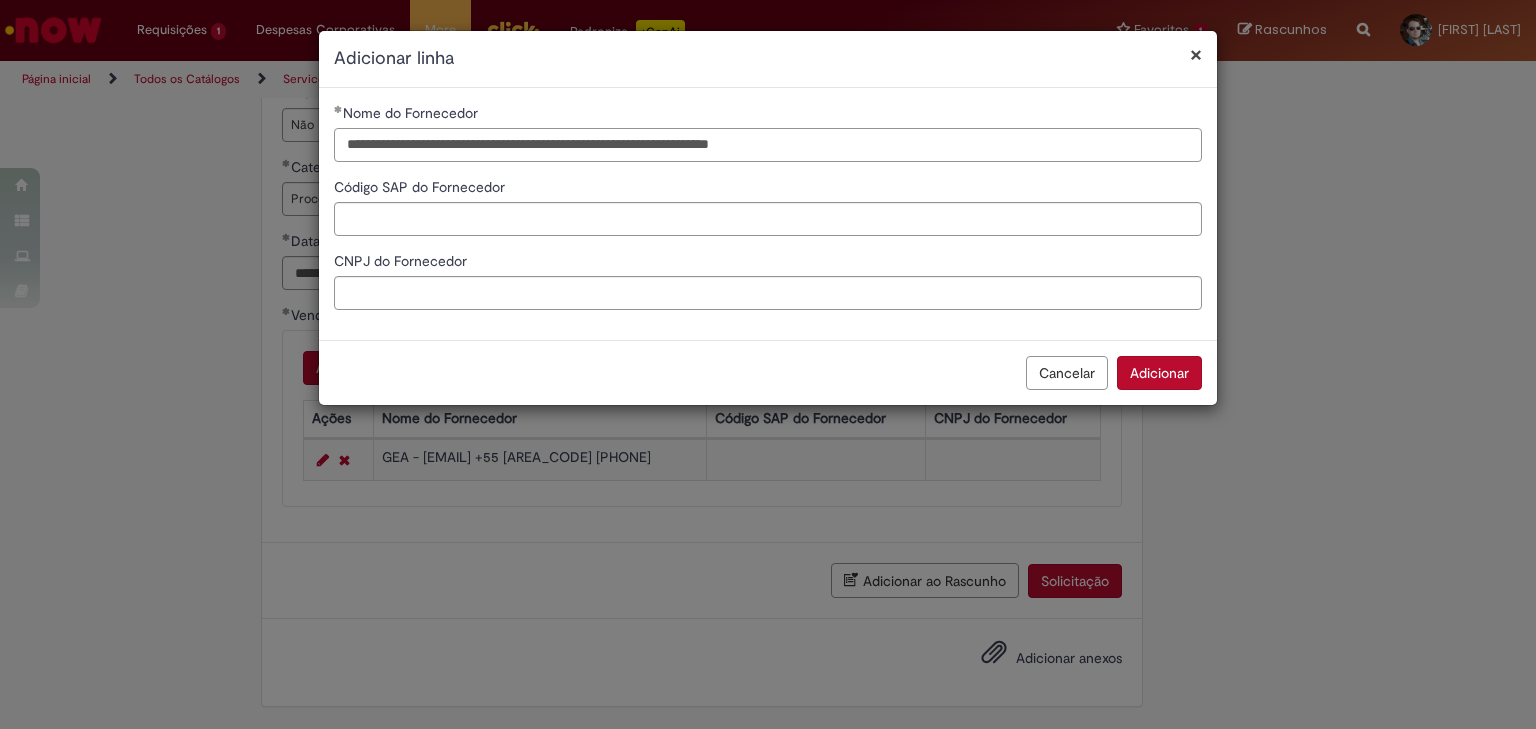 drag, startPoint x: 594, startPoint y: 138, endPoint x: 471, endPoint y: 141, distance: 123.03658 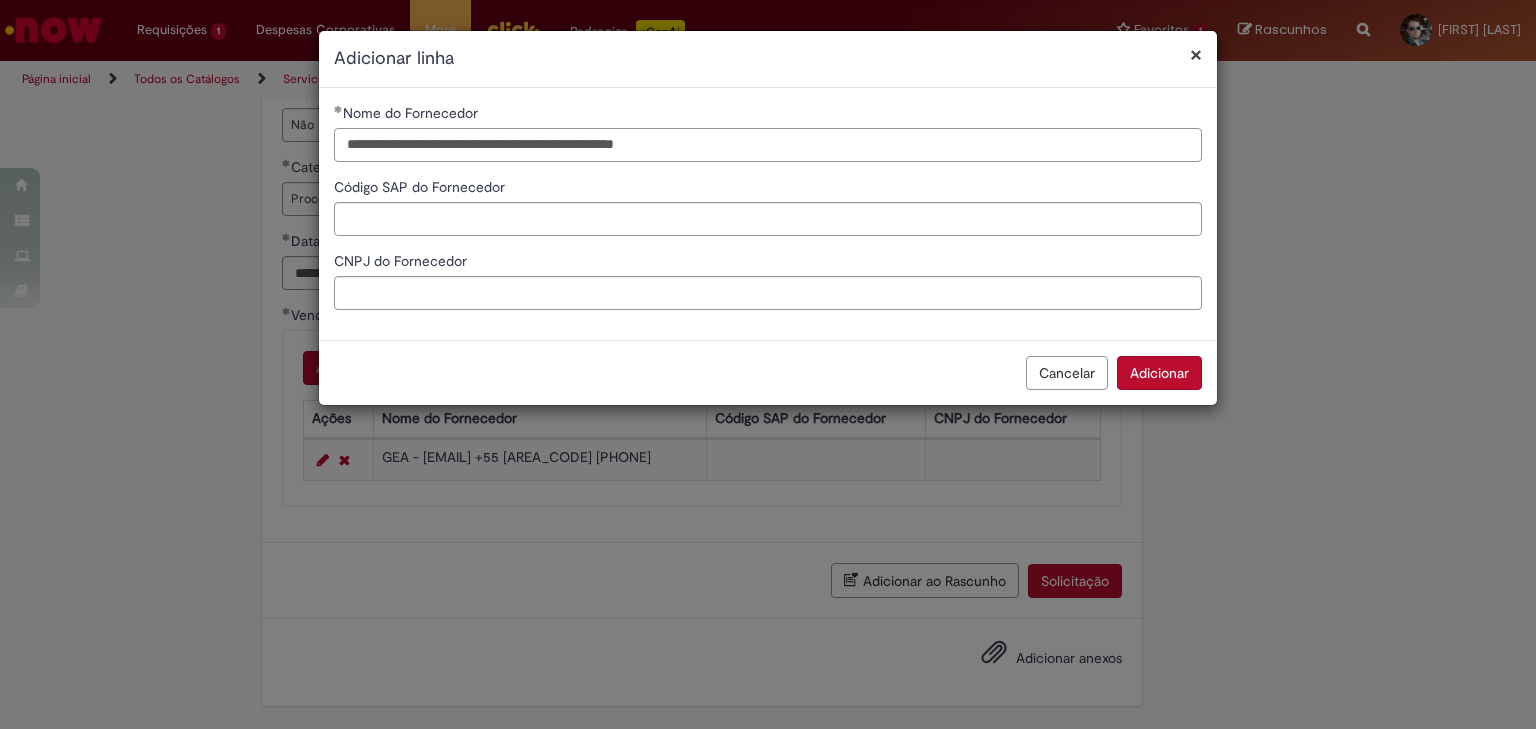 click on "**********" at bounding box center [768, 145] 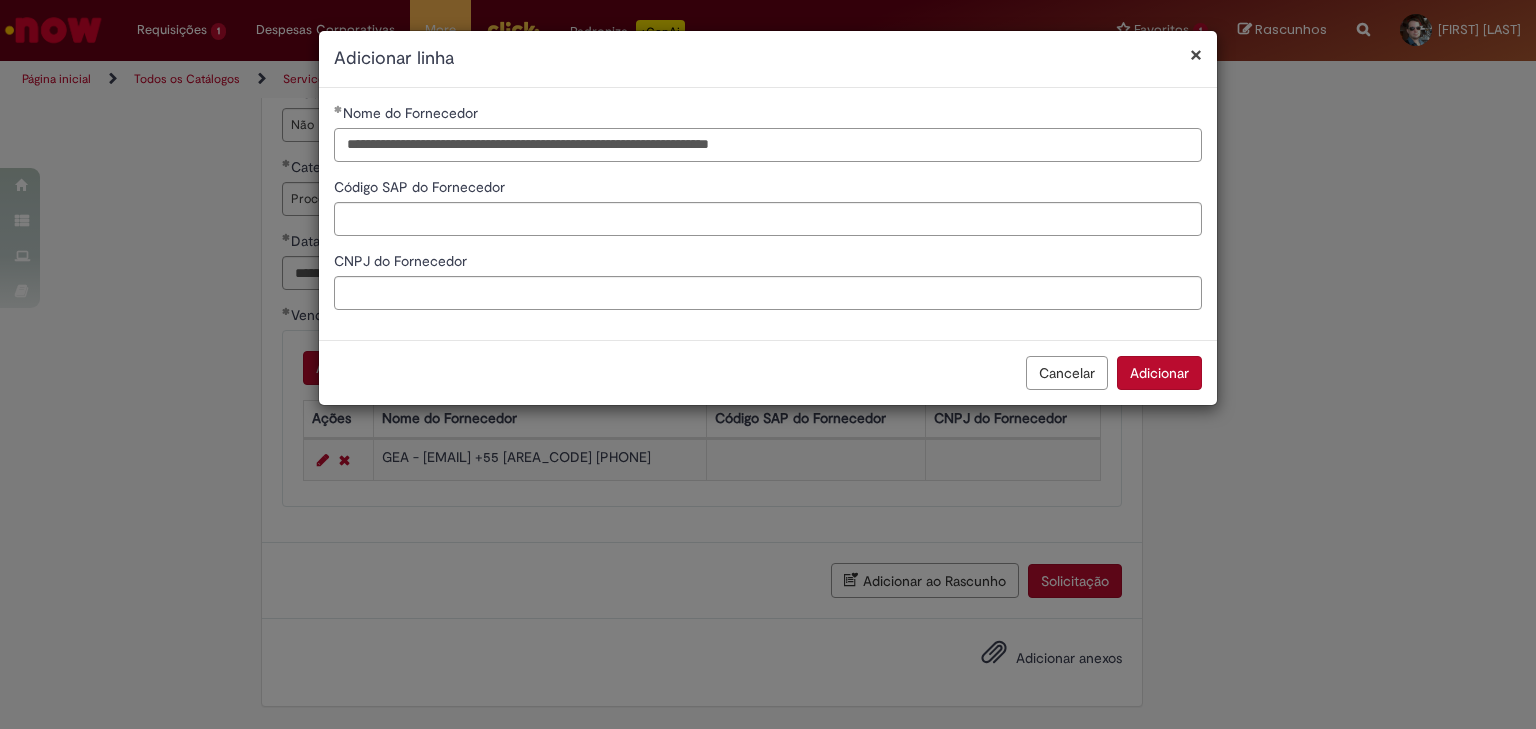 click on "**********" at bounding box center [768, 145] 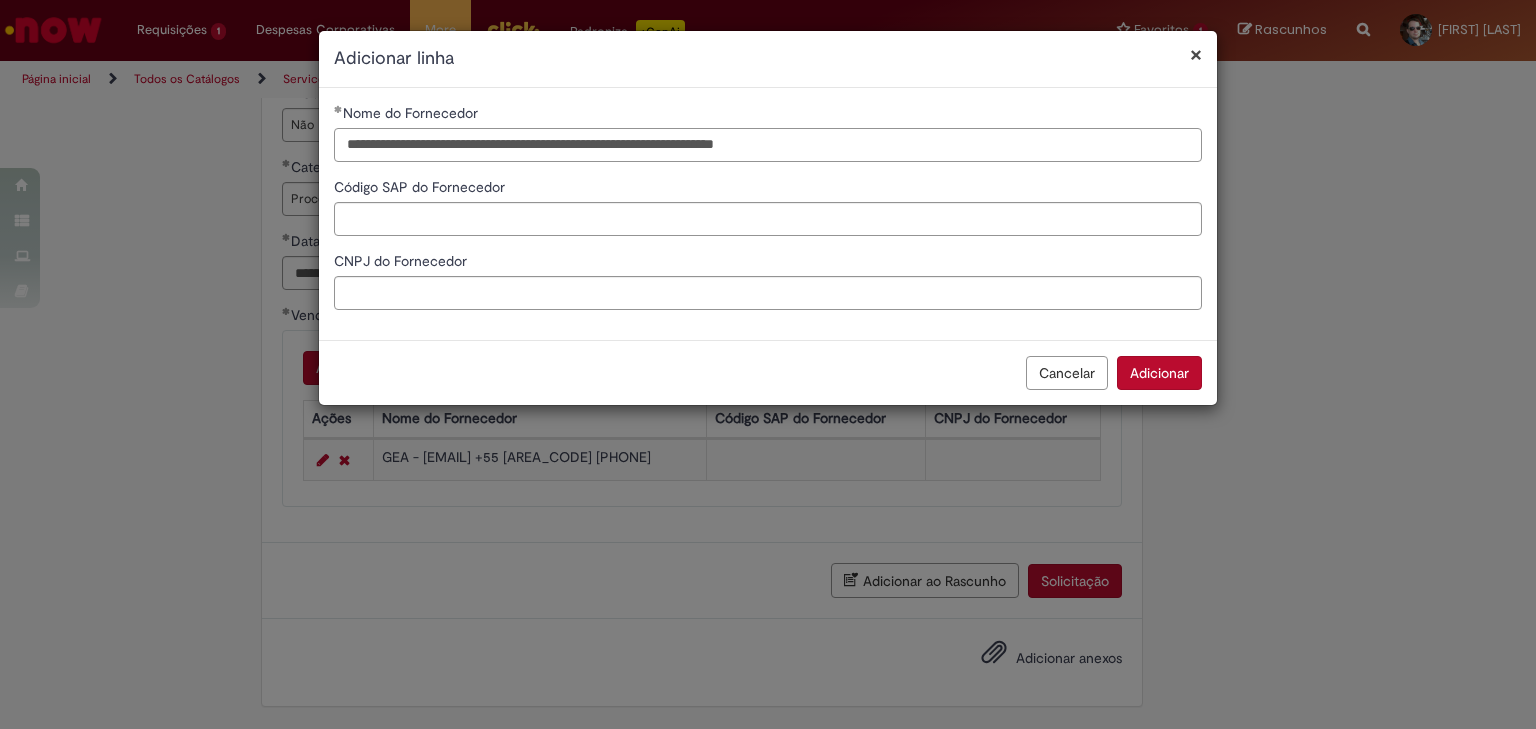drag, startPoint x: 472, startPoint y: 141, endPoint x: 424, endPoint y: 140, distance: 48.010414 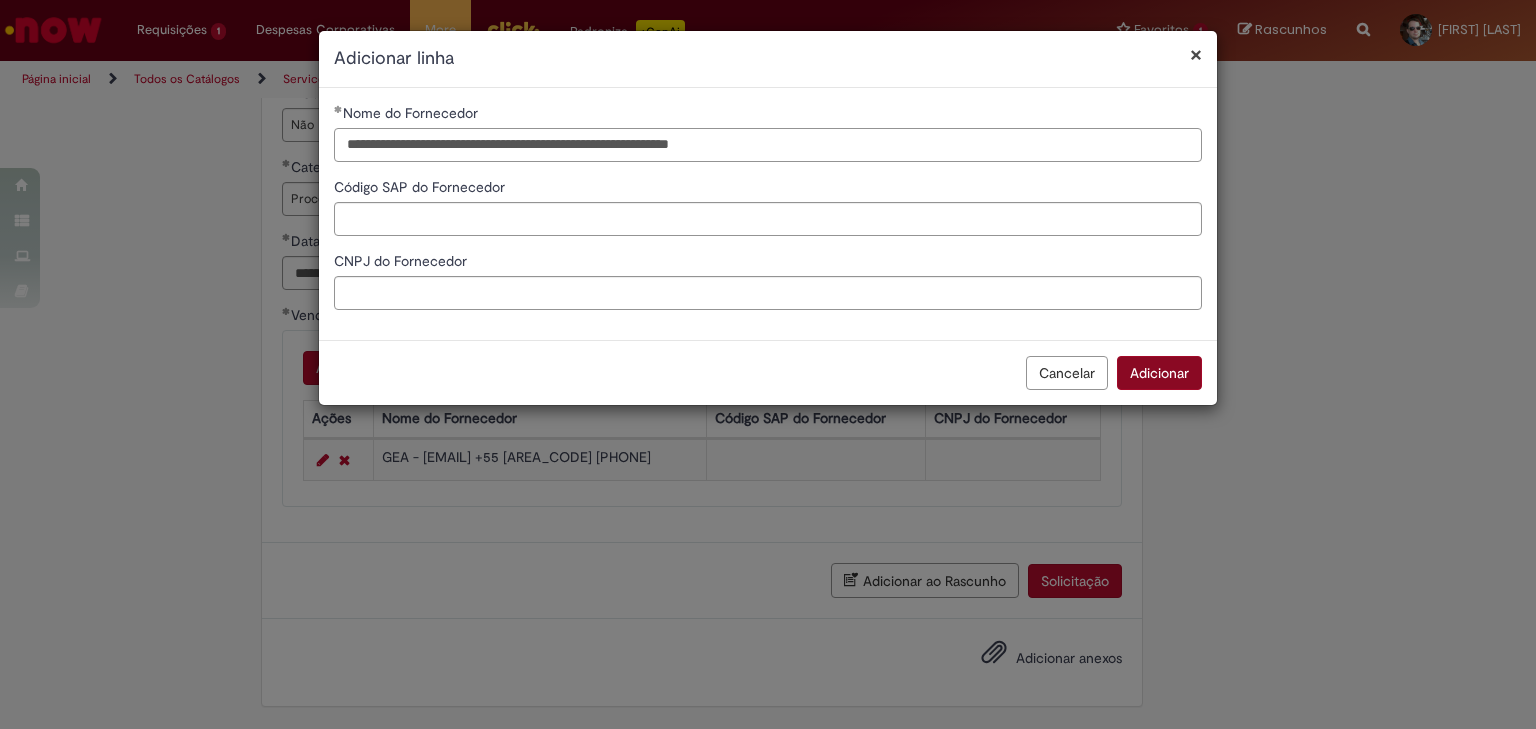 type on "**********" 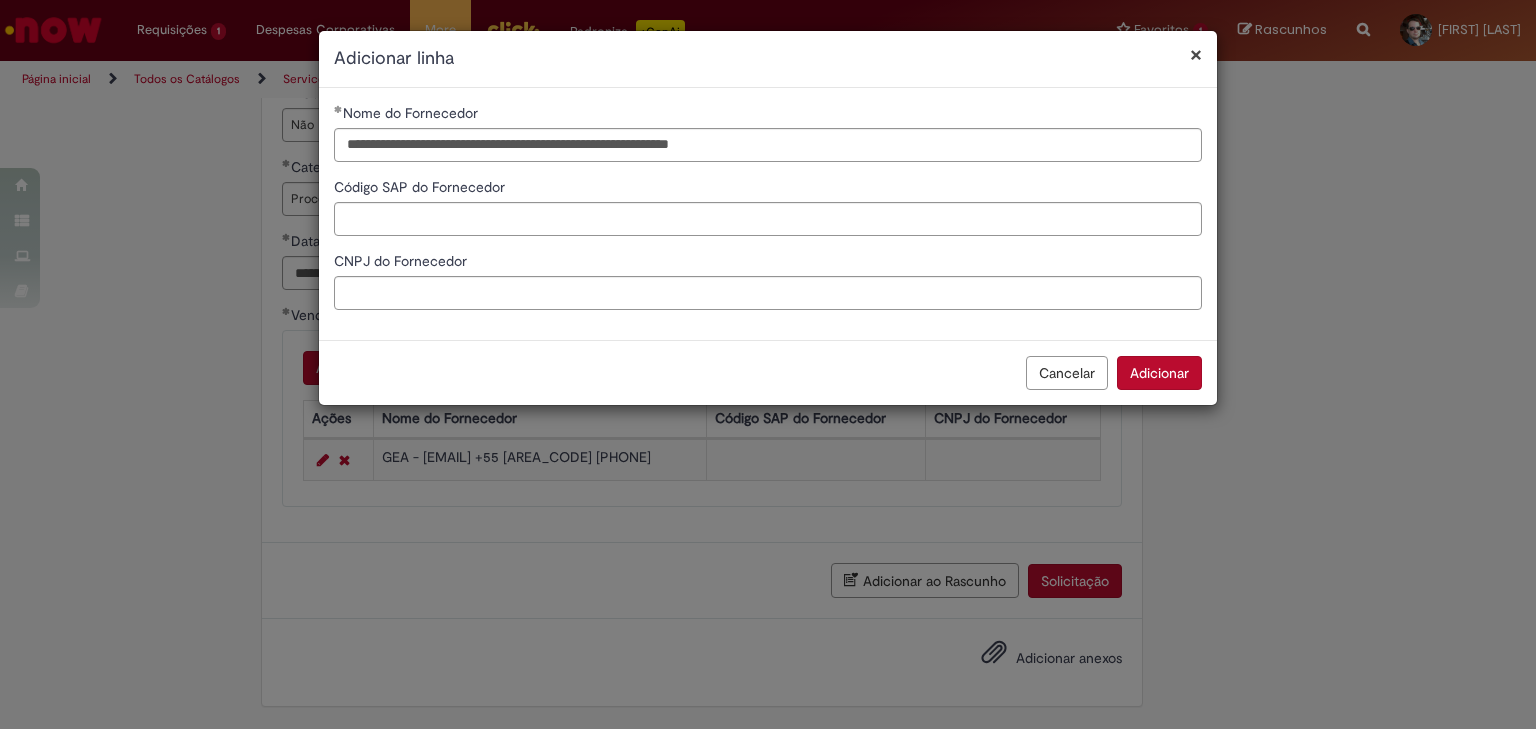 click on "Adicionar" at bounding box center (1159, 373) 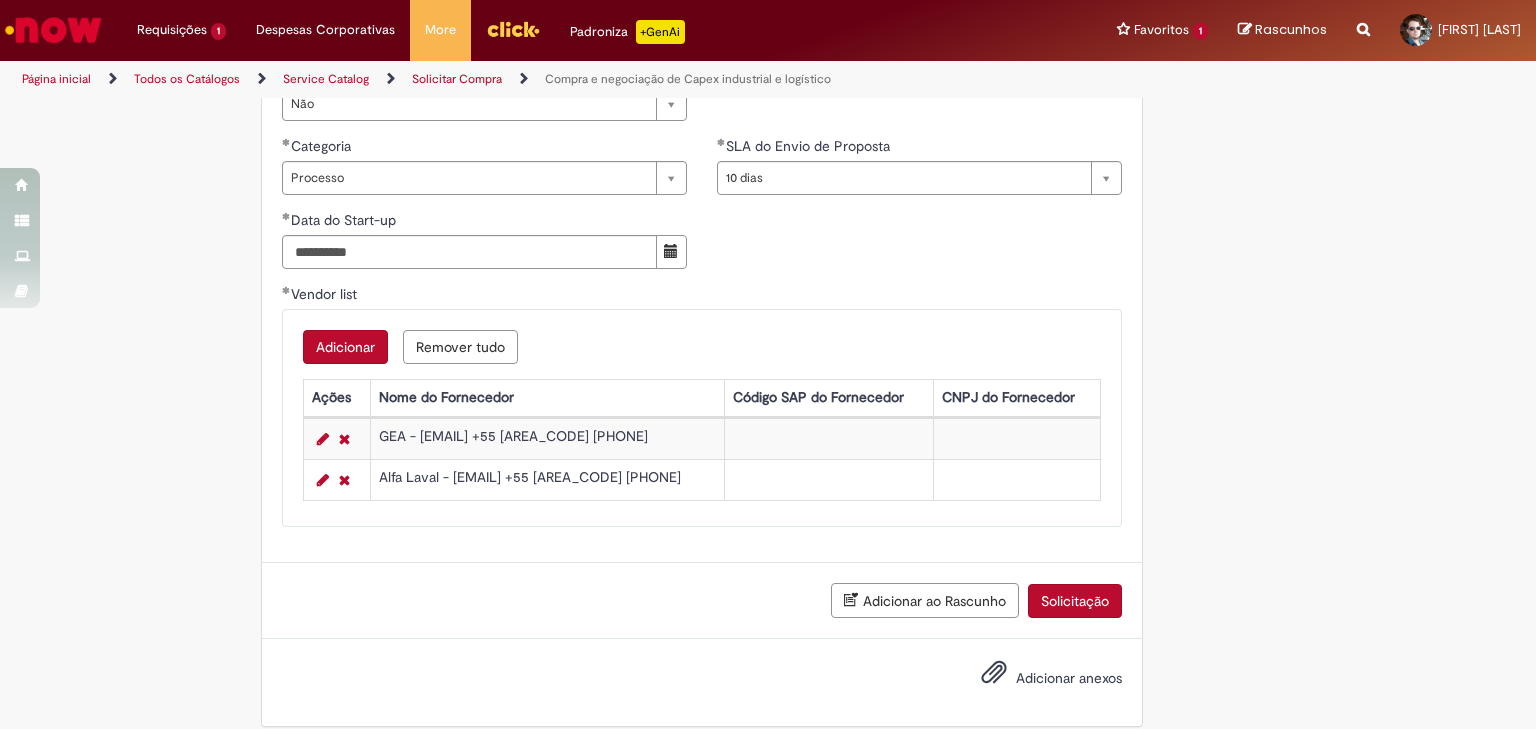 click on "Adicionar" at bounding box center [345, 347] 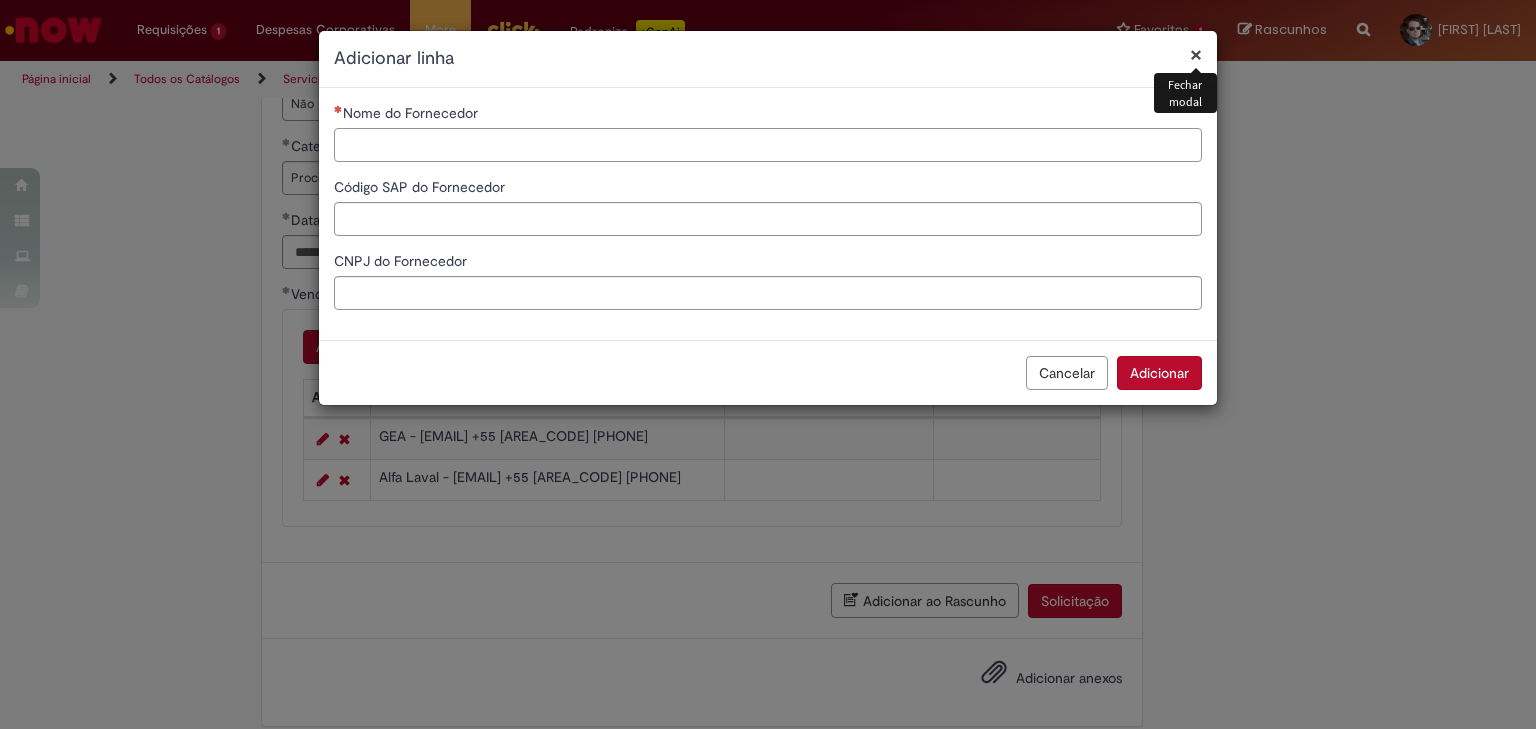 click on "Nome do Fornecedor" at bounding box center (768, 145) 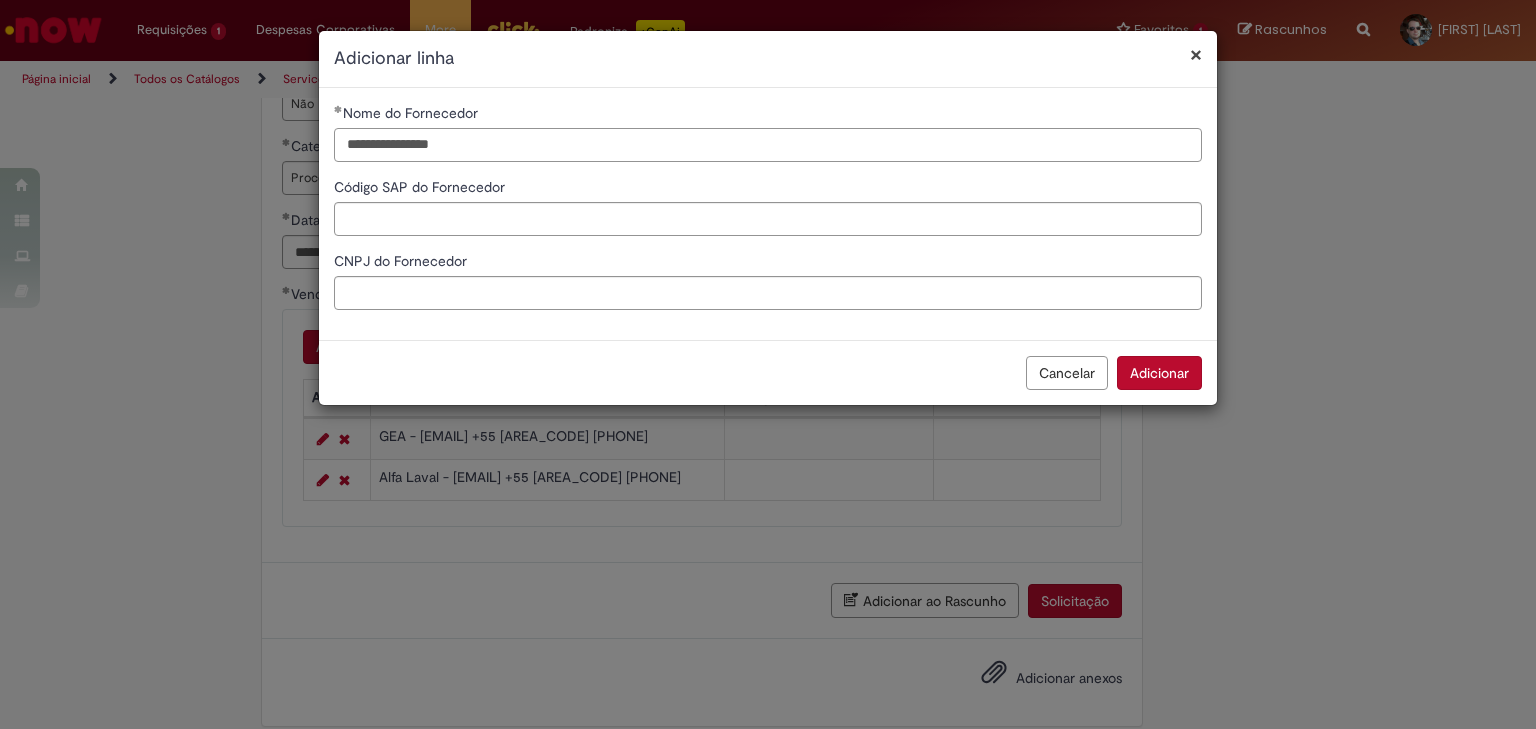 paste on "**********" 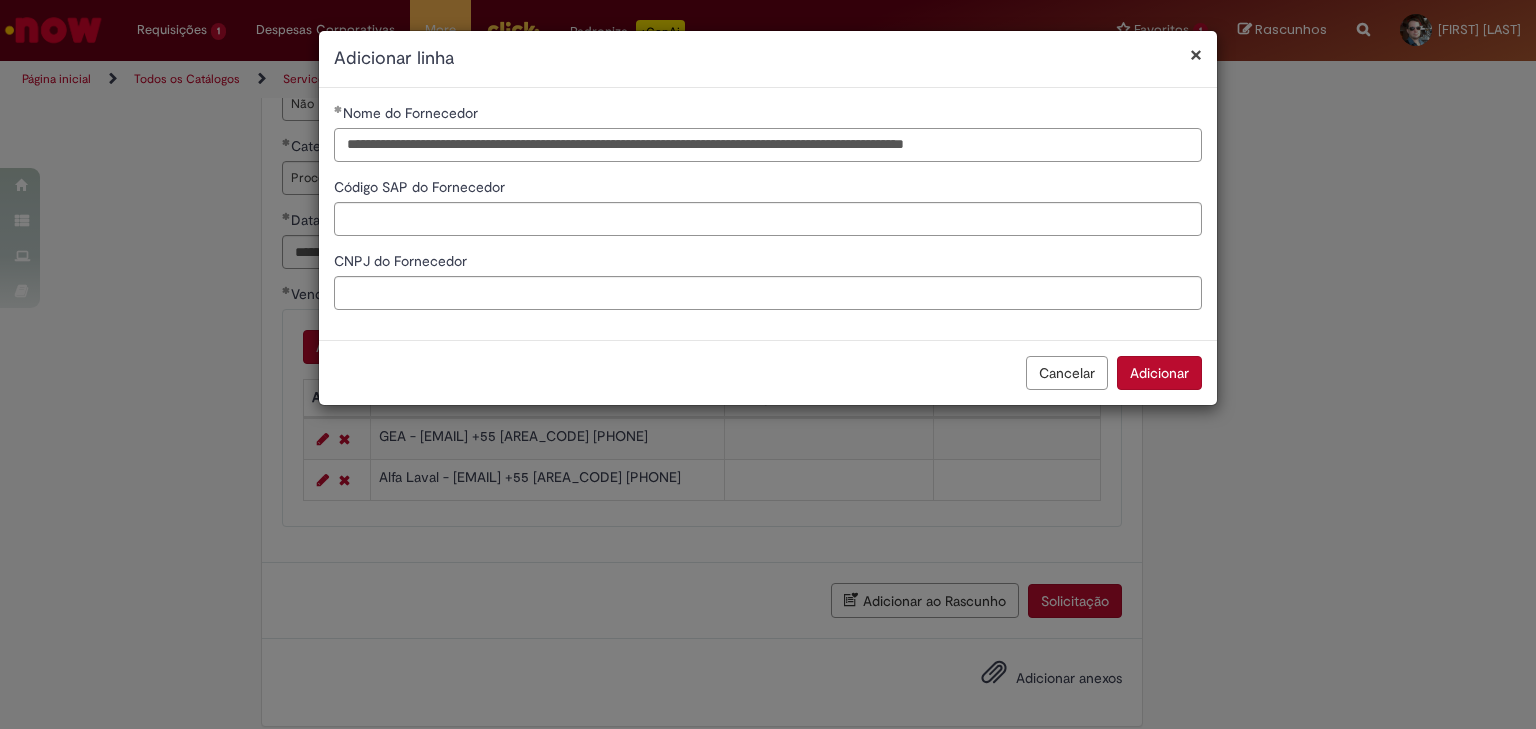 drag, startPoint x: 862, startPoint y: 145, endPoint x: 688, endPoint y: 152, distance: 174.14075 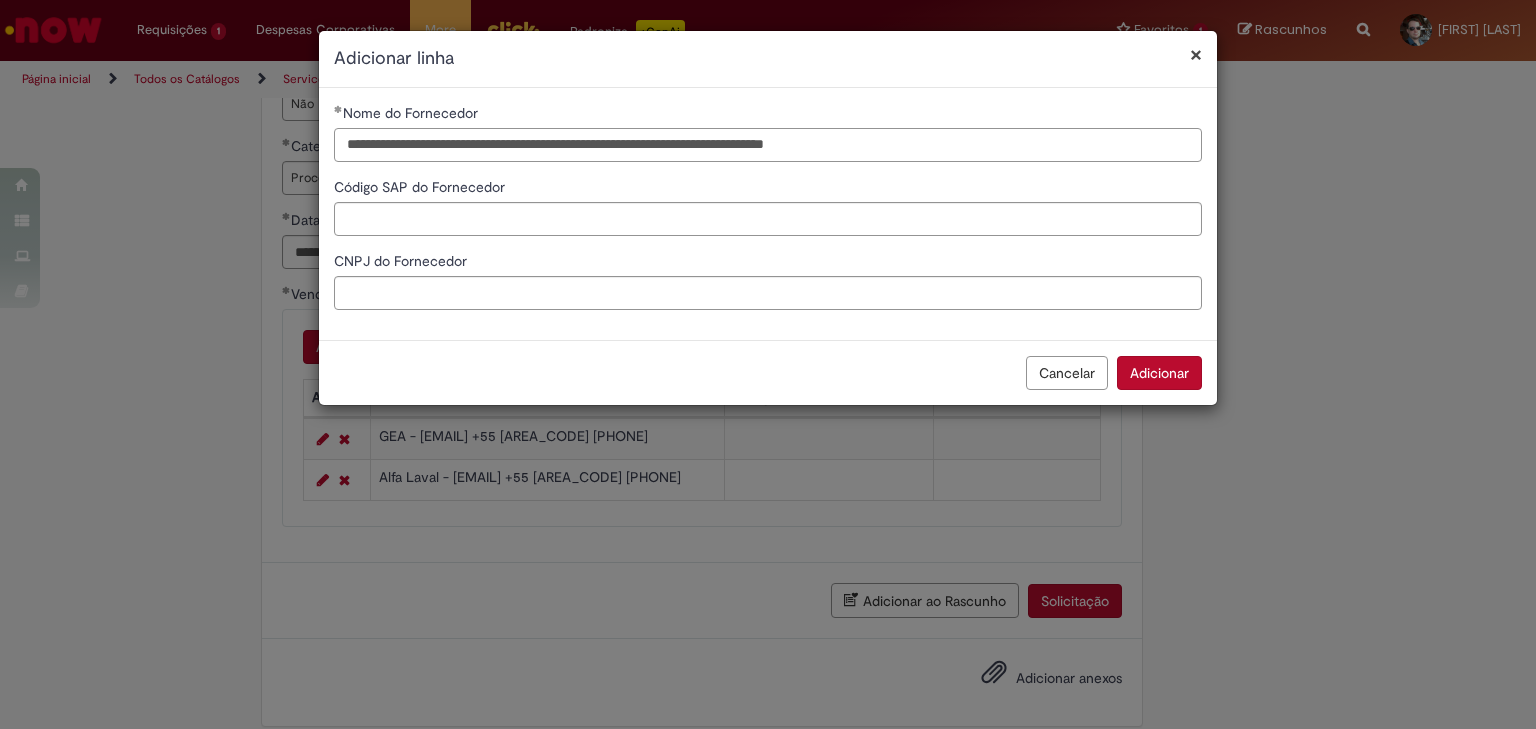 drag, startPoint x: 460, startPoint y: 143, endPoint x: 437, endPoint y: 141, distance: 23.086792 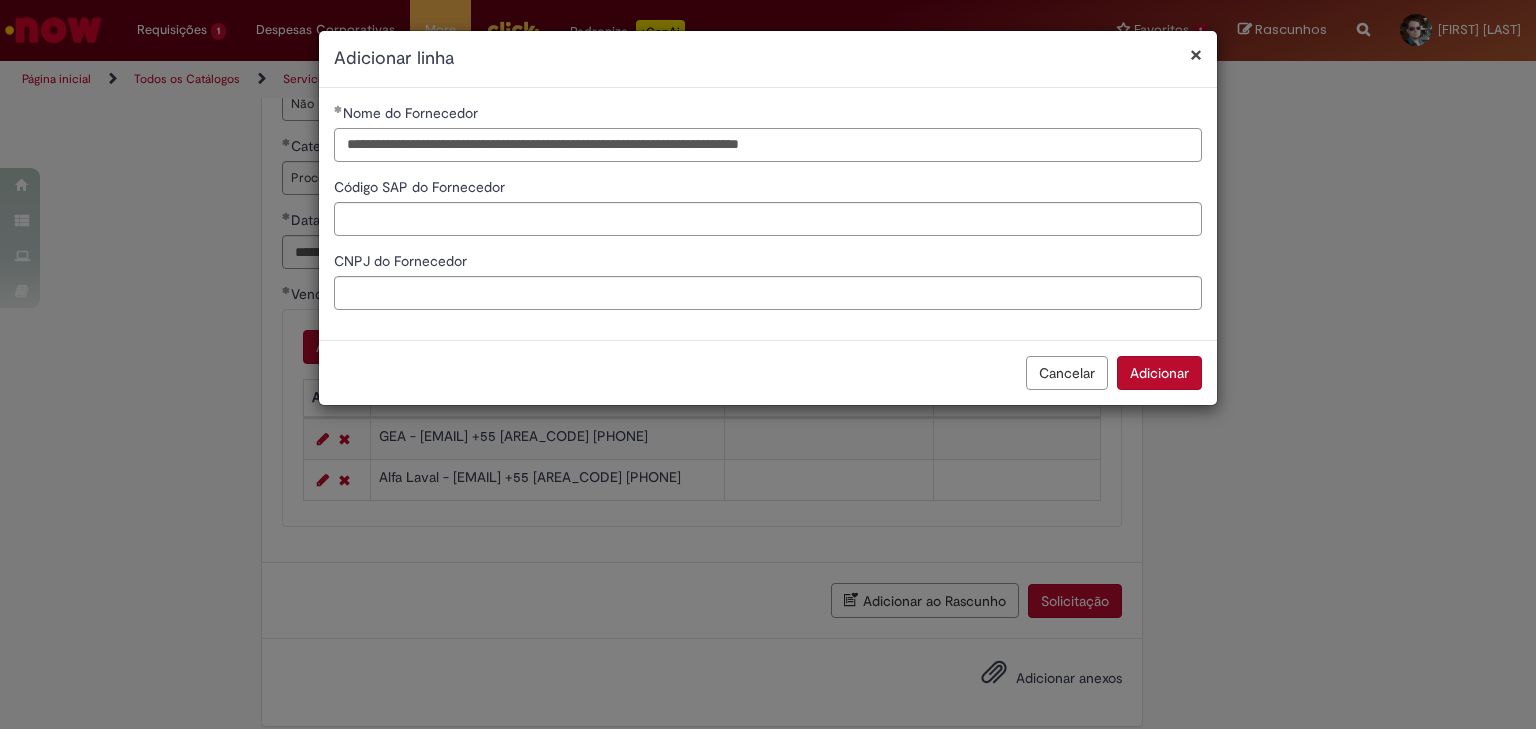 drag, startPoint x: 655, startPoint y: 138, endPoint x: 439, endPoint y: 142, distance: 216.03703 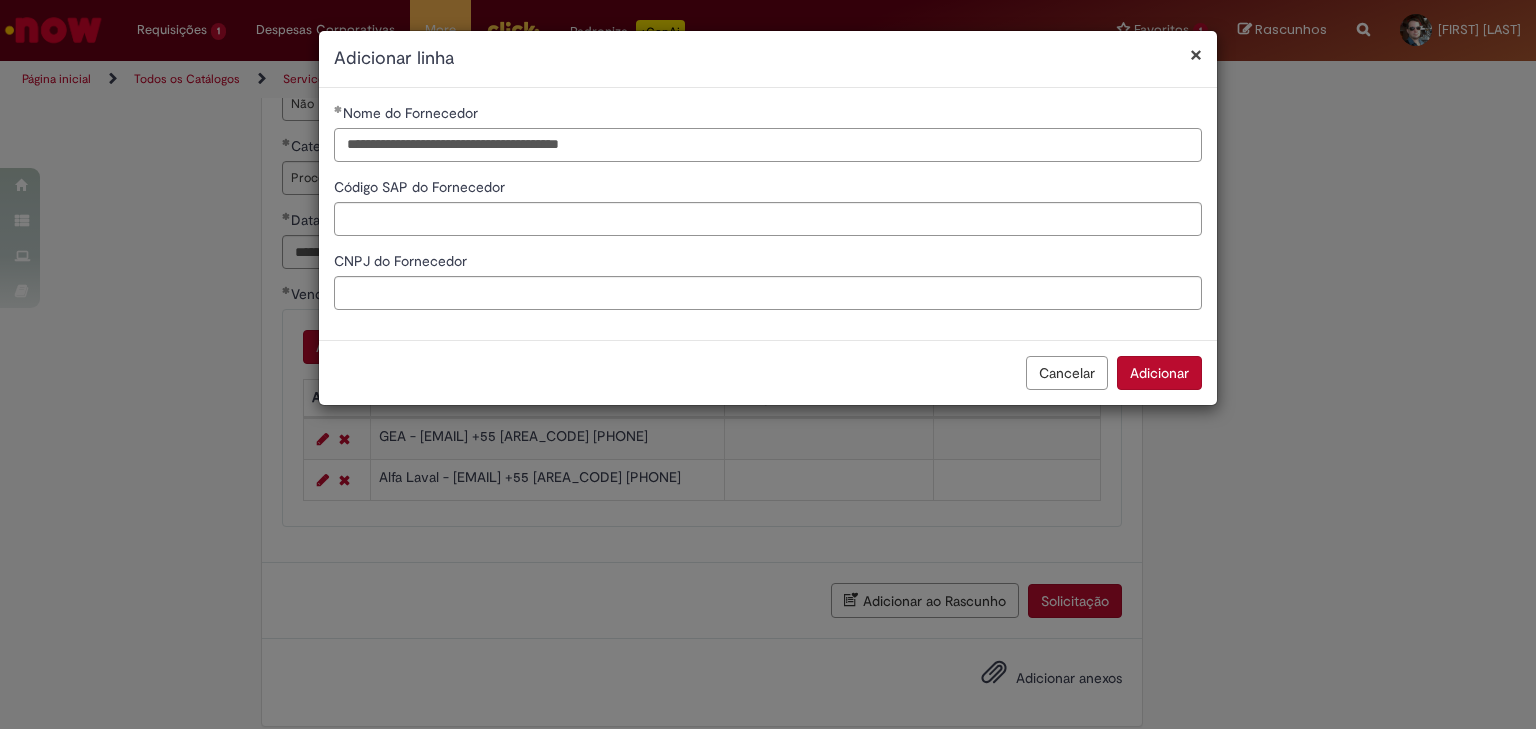 click on "**********" at bounding box center (768, 145) 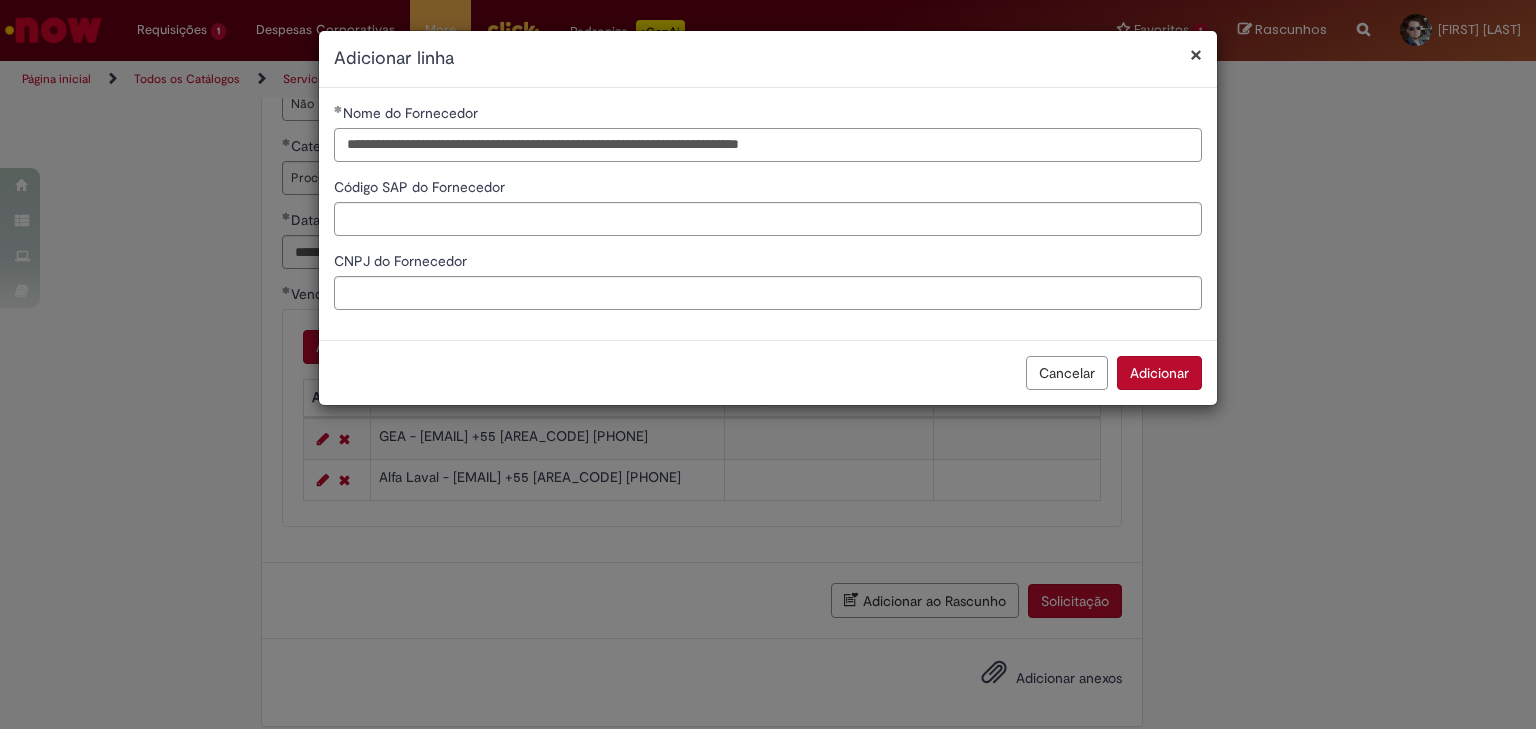 drag, startPoint x: 443, startPoint y: 145, endPoint x: 460, endPoint y: 144, distance: 17.029387 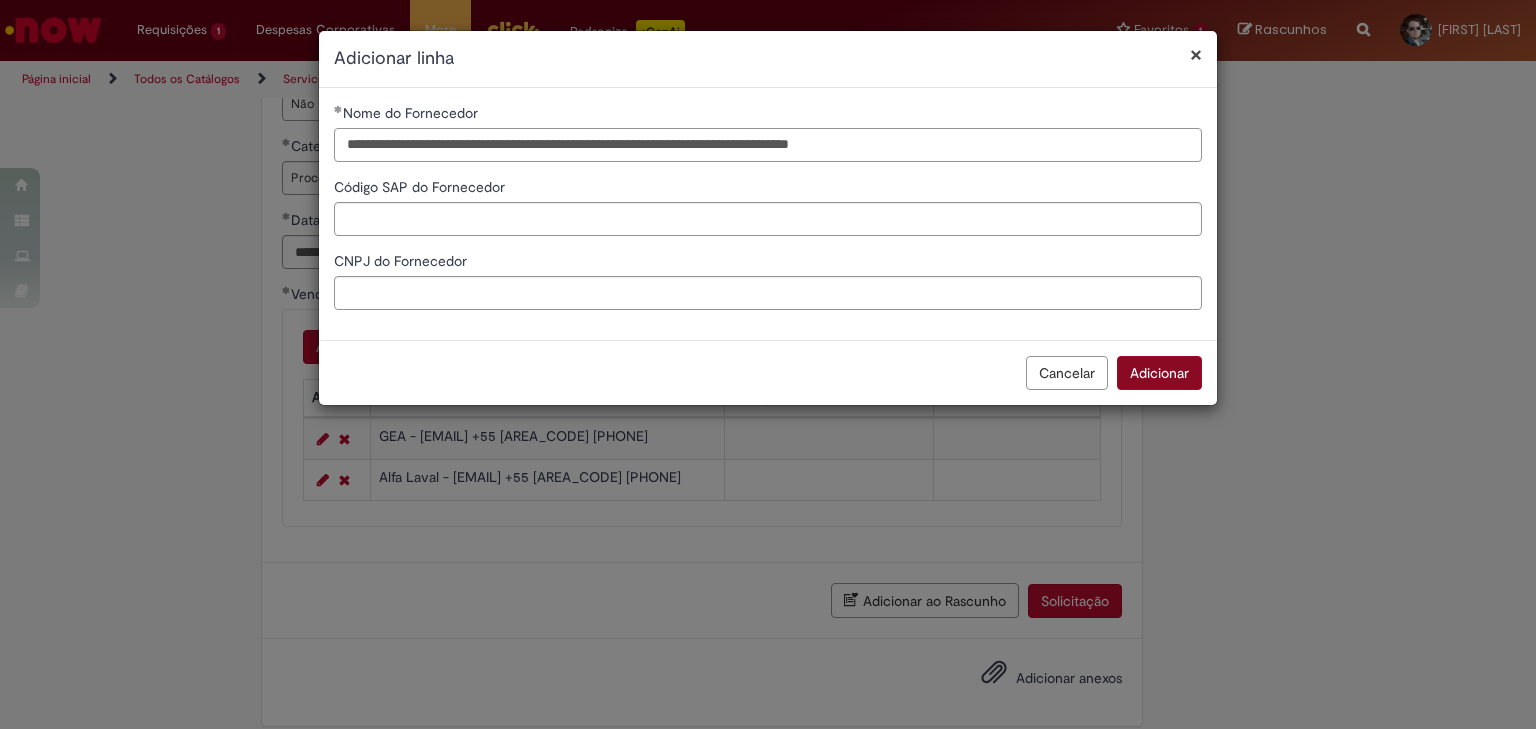 type on "**********" 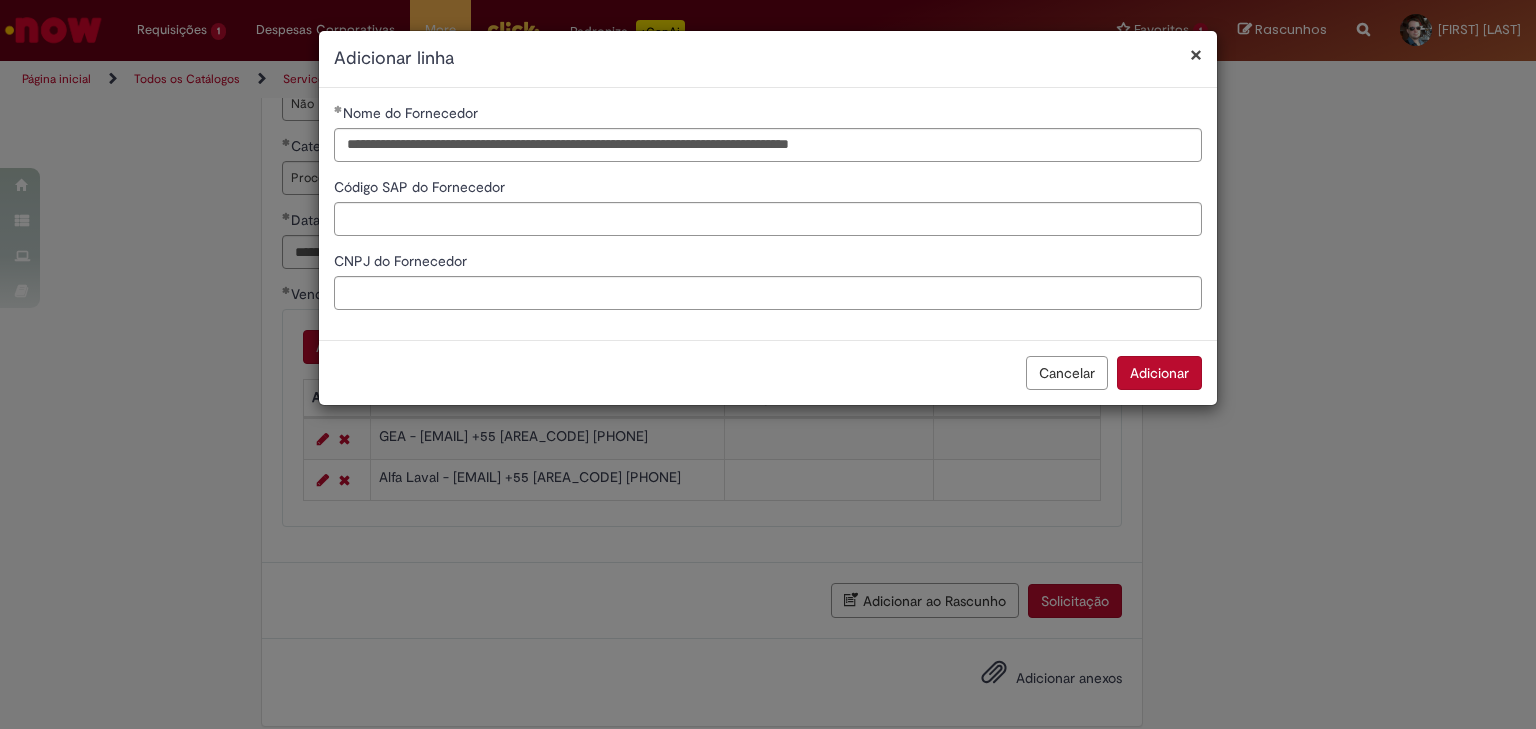 click on "Adicionar" at bounding box center [1159, 373] 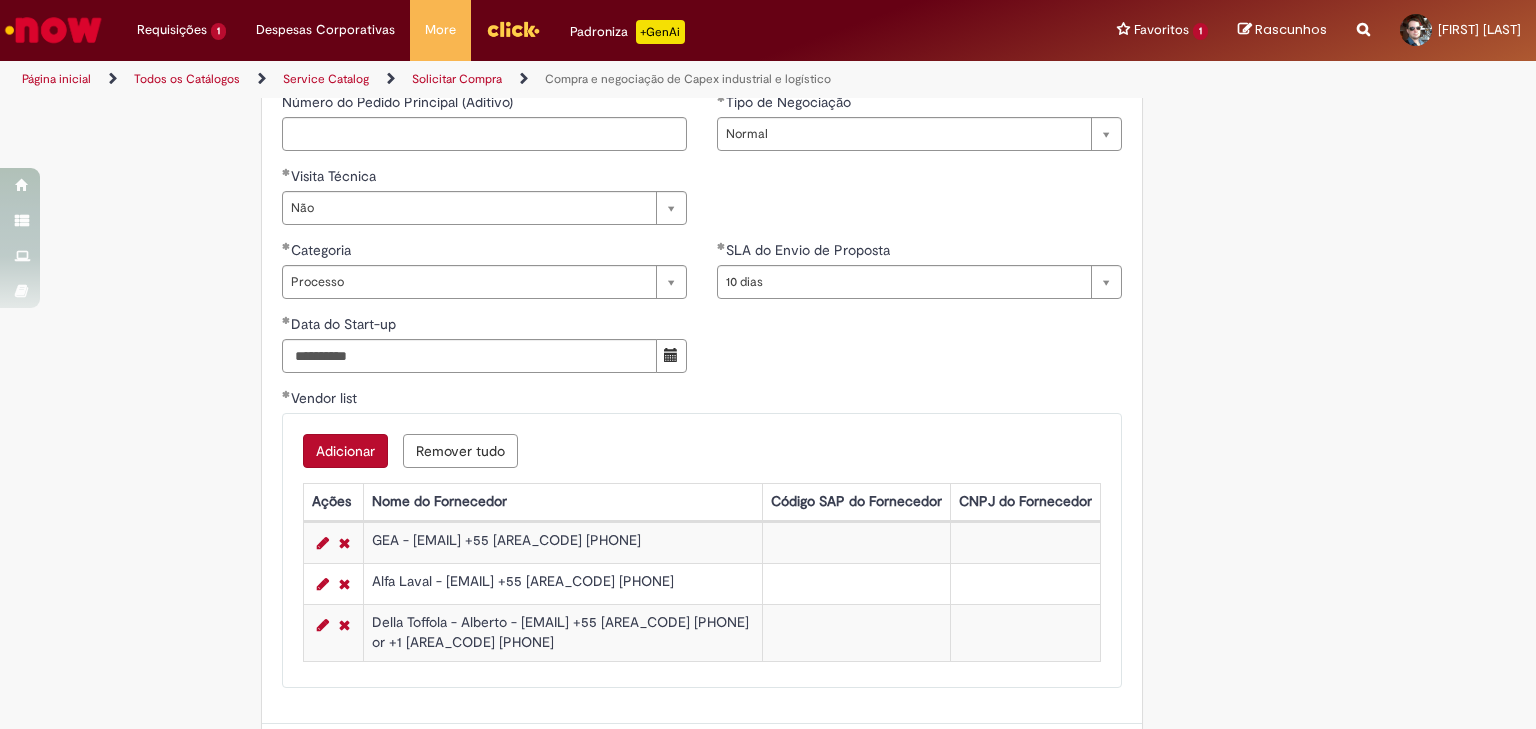 scroll, scrollTop: 1461, scrollLeft: 0, axis: vertical 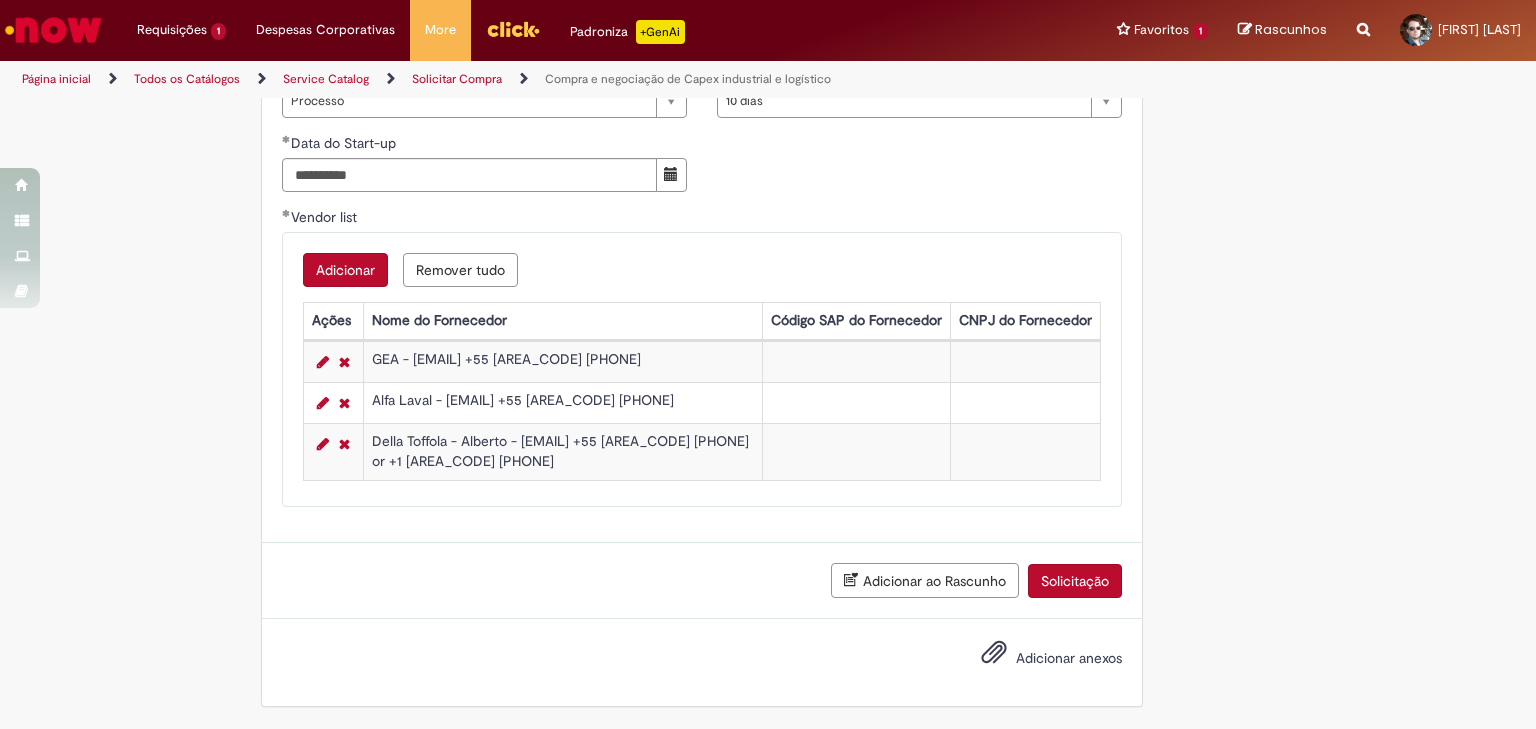 click on "Adicionar anexos" at bounding box center (1069, 658) 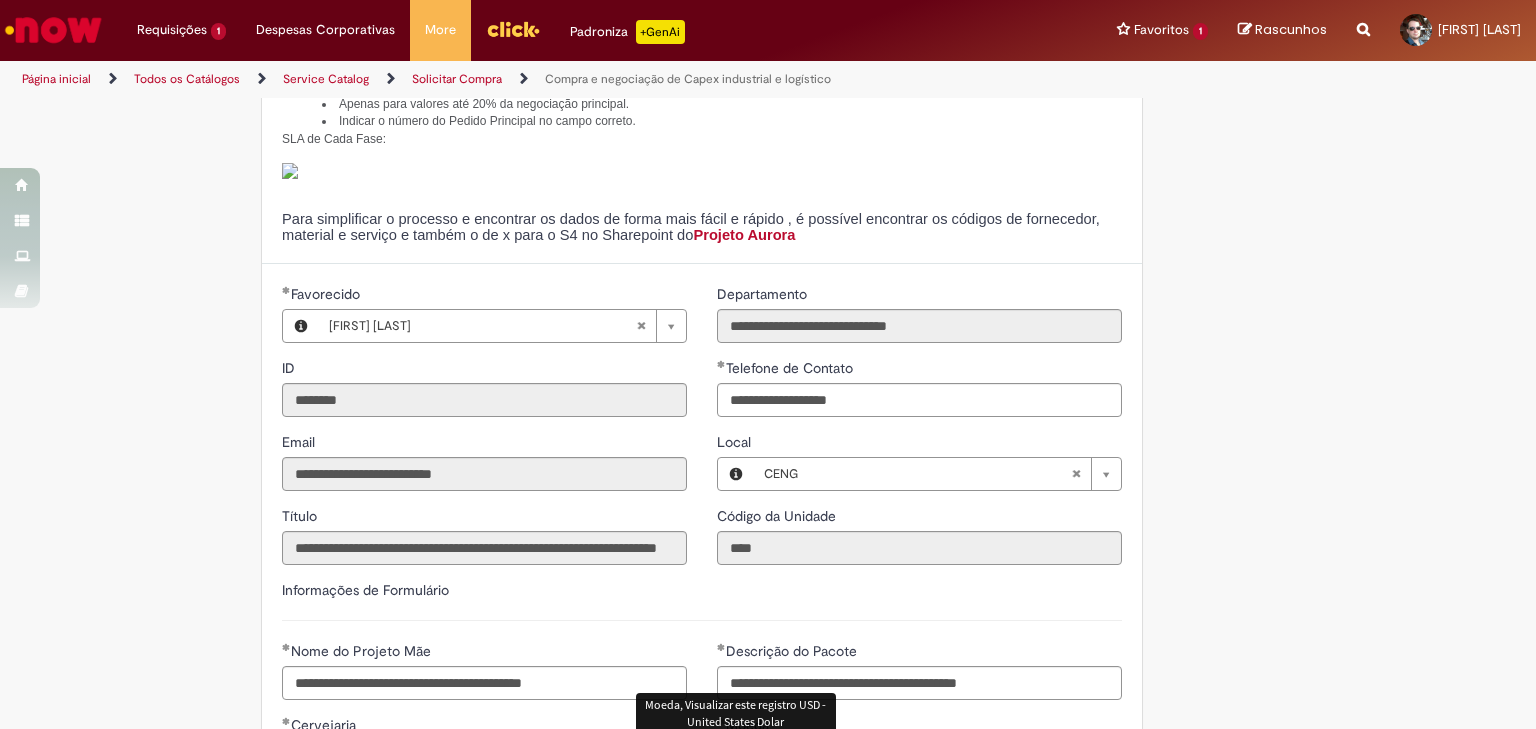 scroll, scrollTop: 421, scrollLeft: 0, axis: vertical 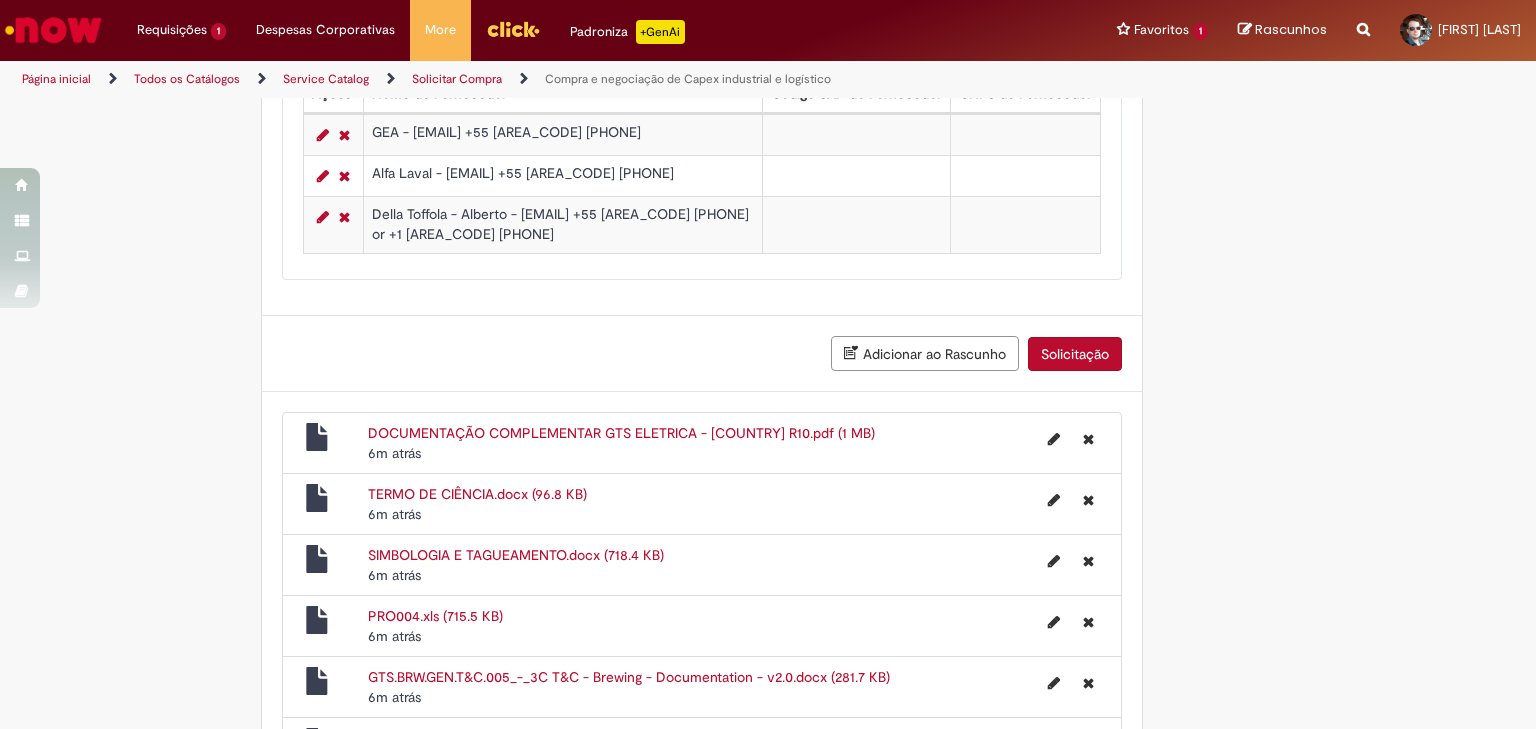 click on "Solicitação" at bounding box center (1075, 354) 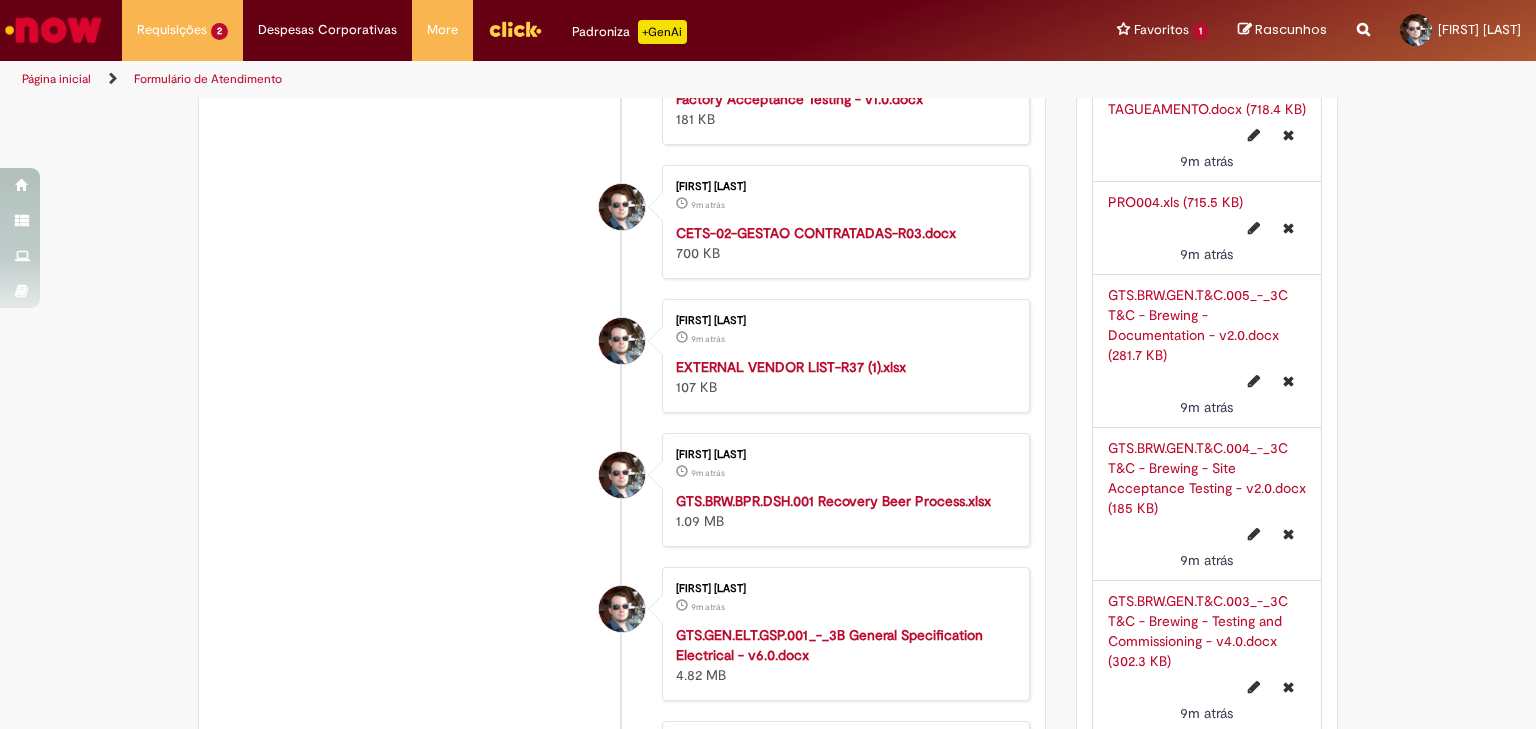 scroll, scrollTop: 0, scrollLeft: 0, axis: both 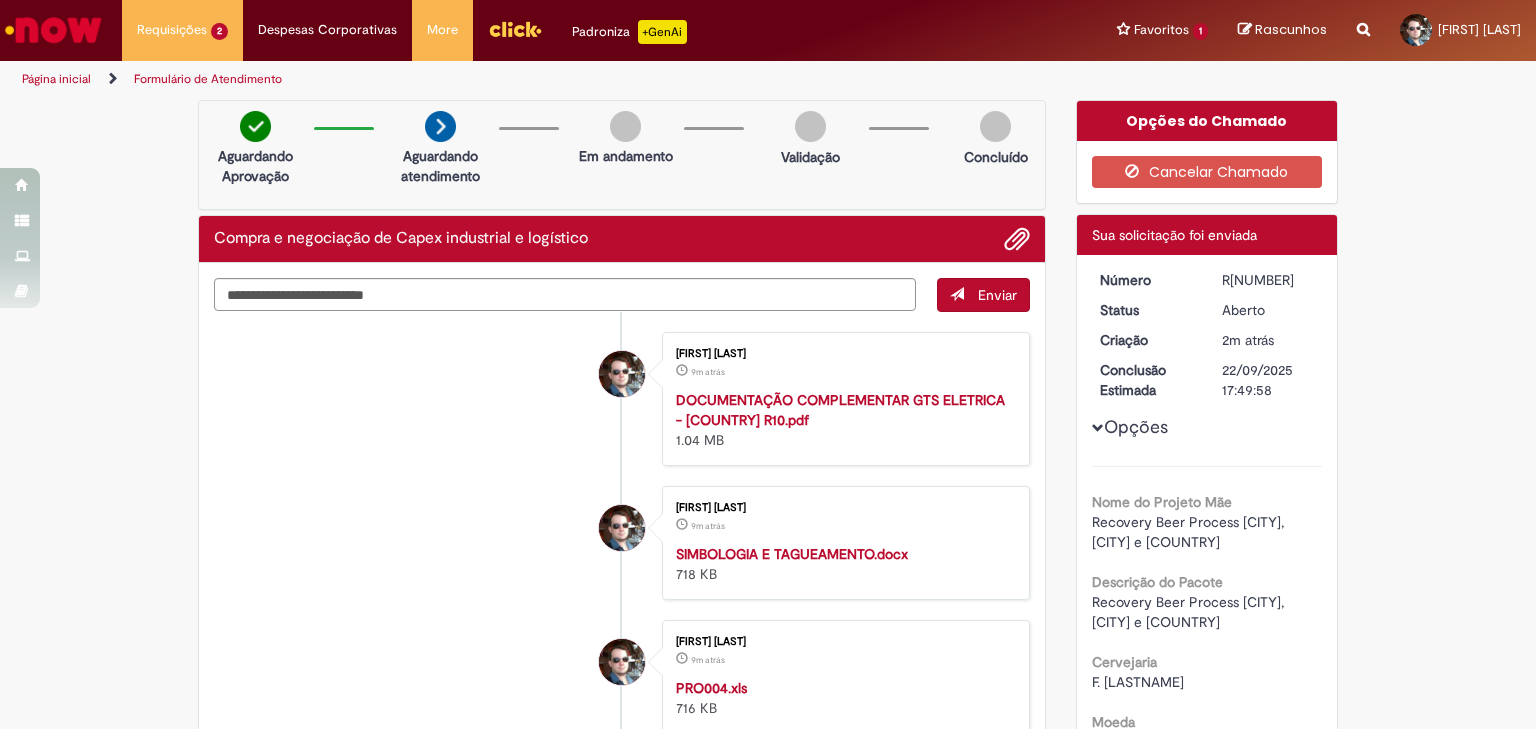 drag, startPoint x: 1281, startPoint y: 276, endPoint x: 1212, endPoint y: 273, distance: 69.065186 